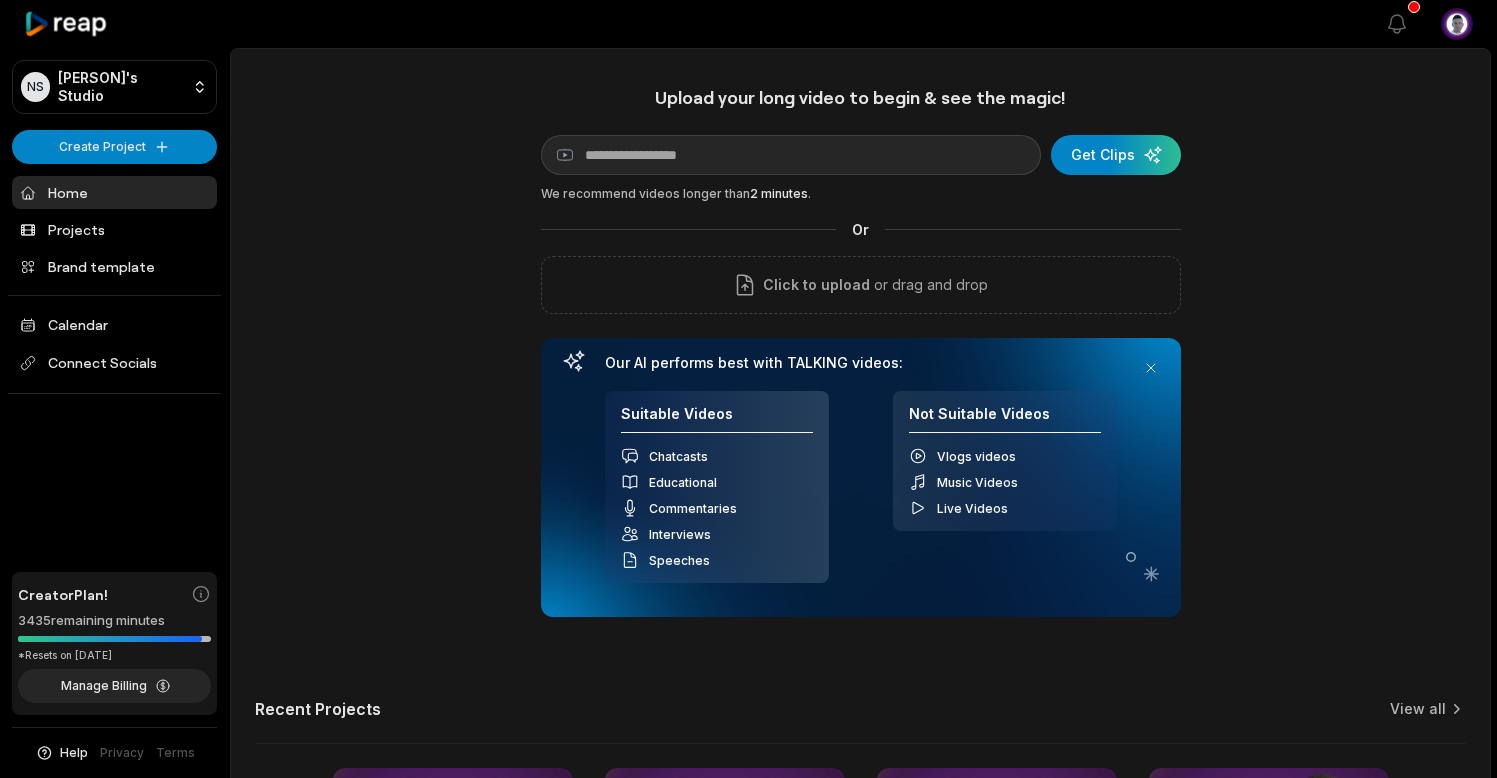 scroll, scrollTop: 0, scrollLeft: 0, axis: both 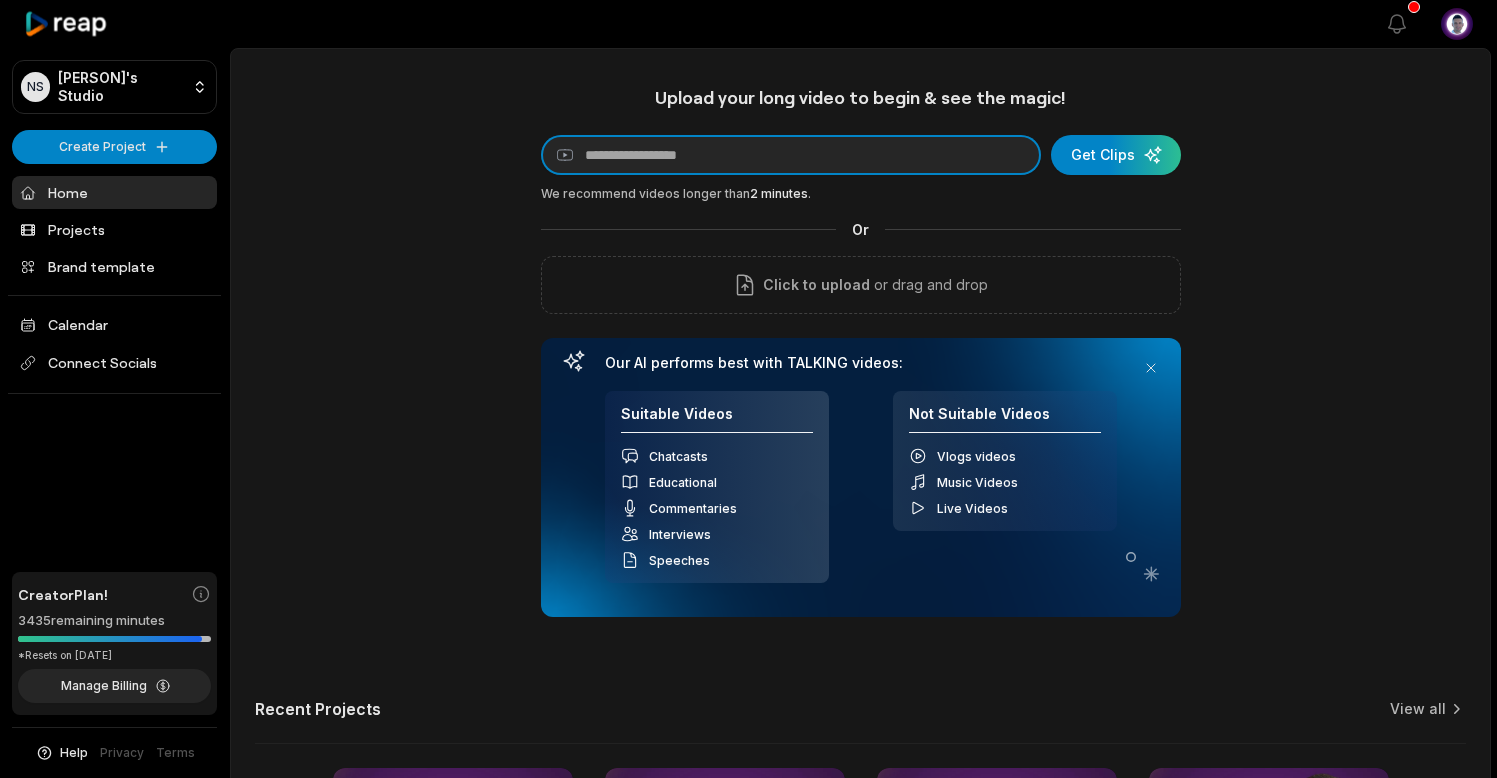 click at bounding box center [791, 155] 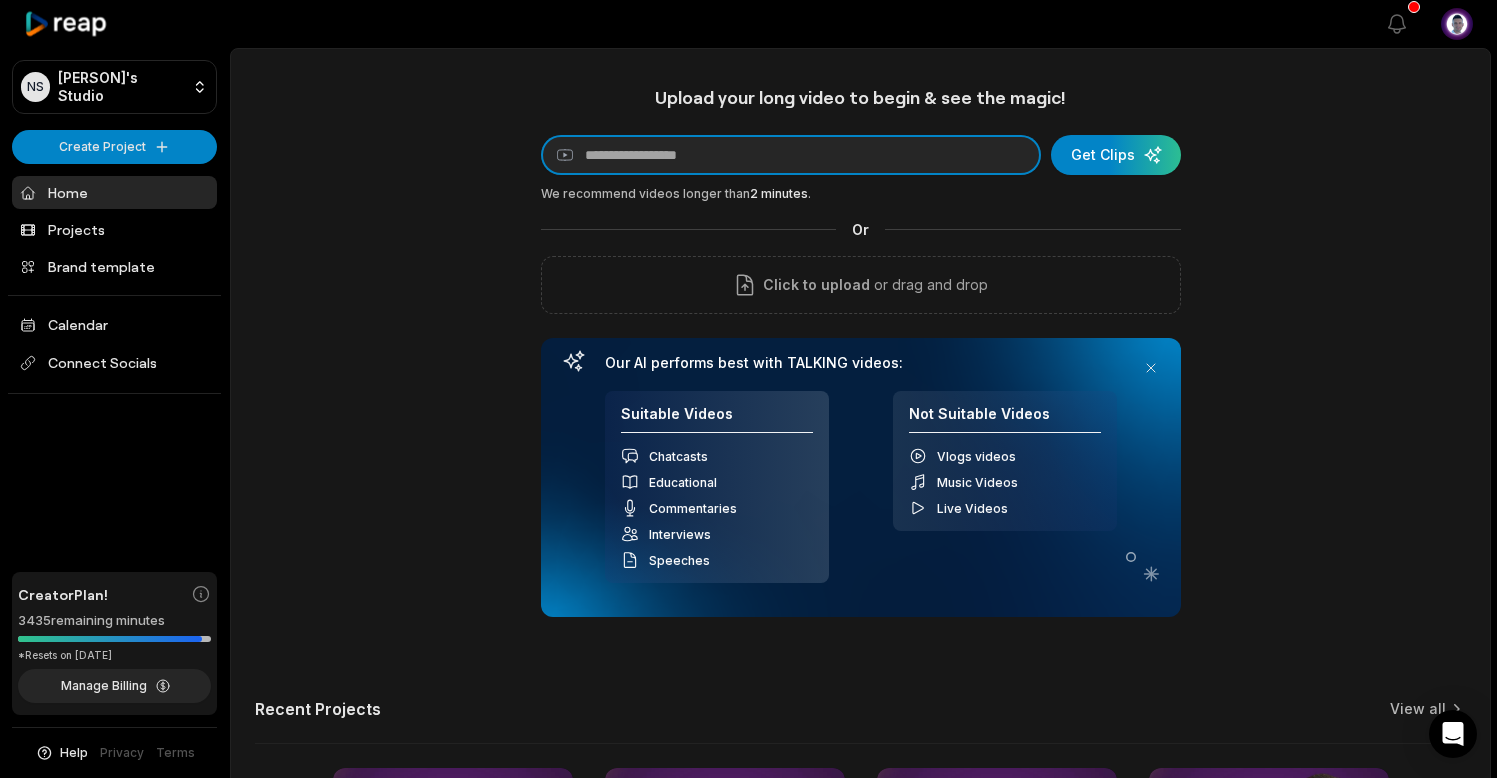 paste on "**********" 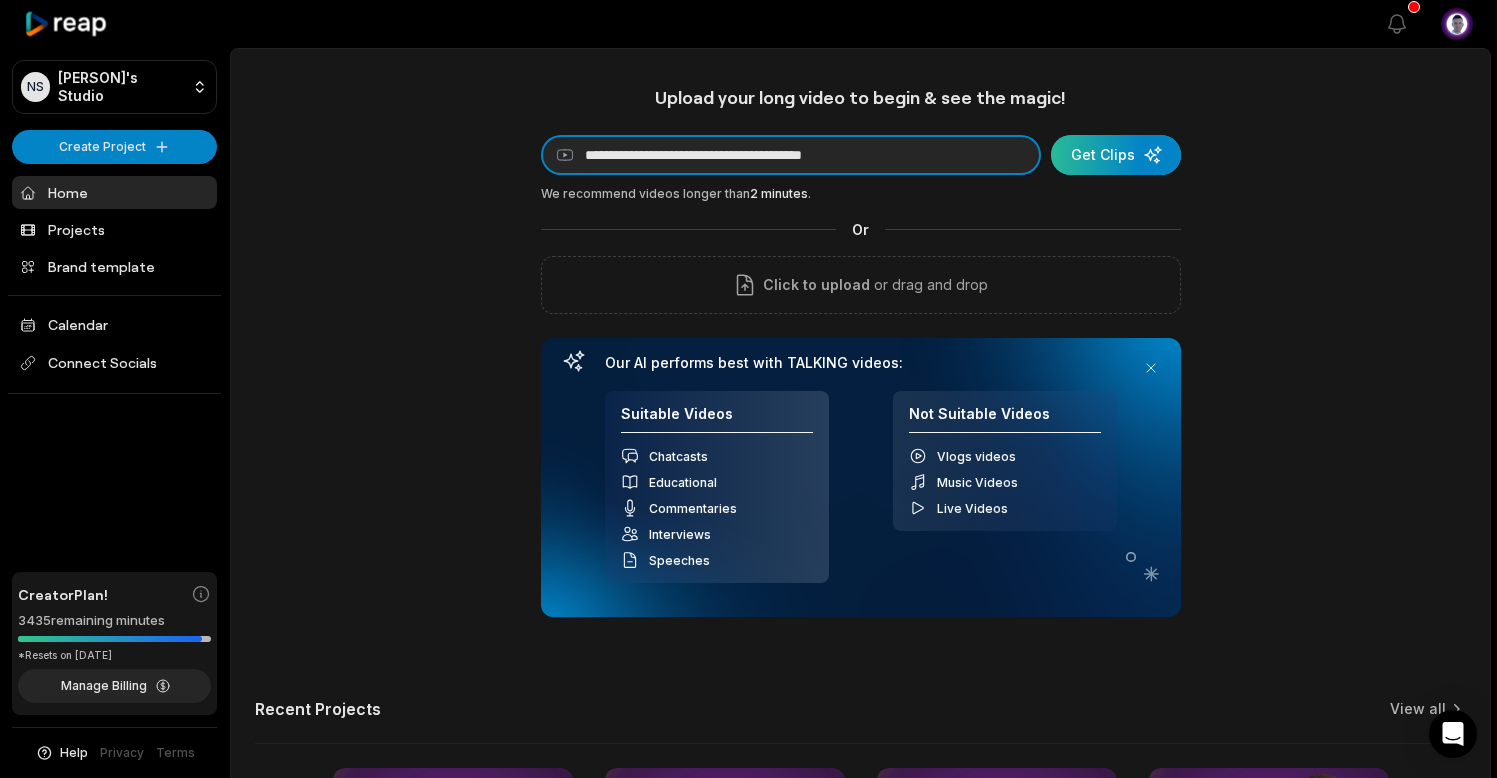 type on "**********" 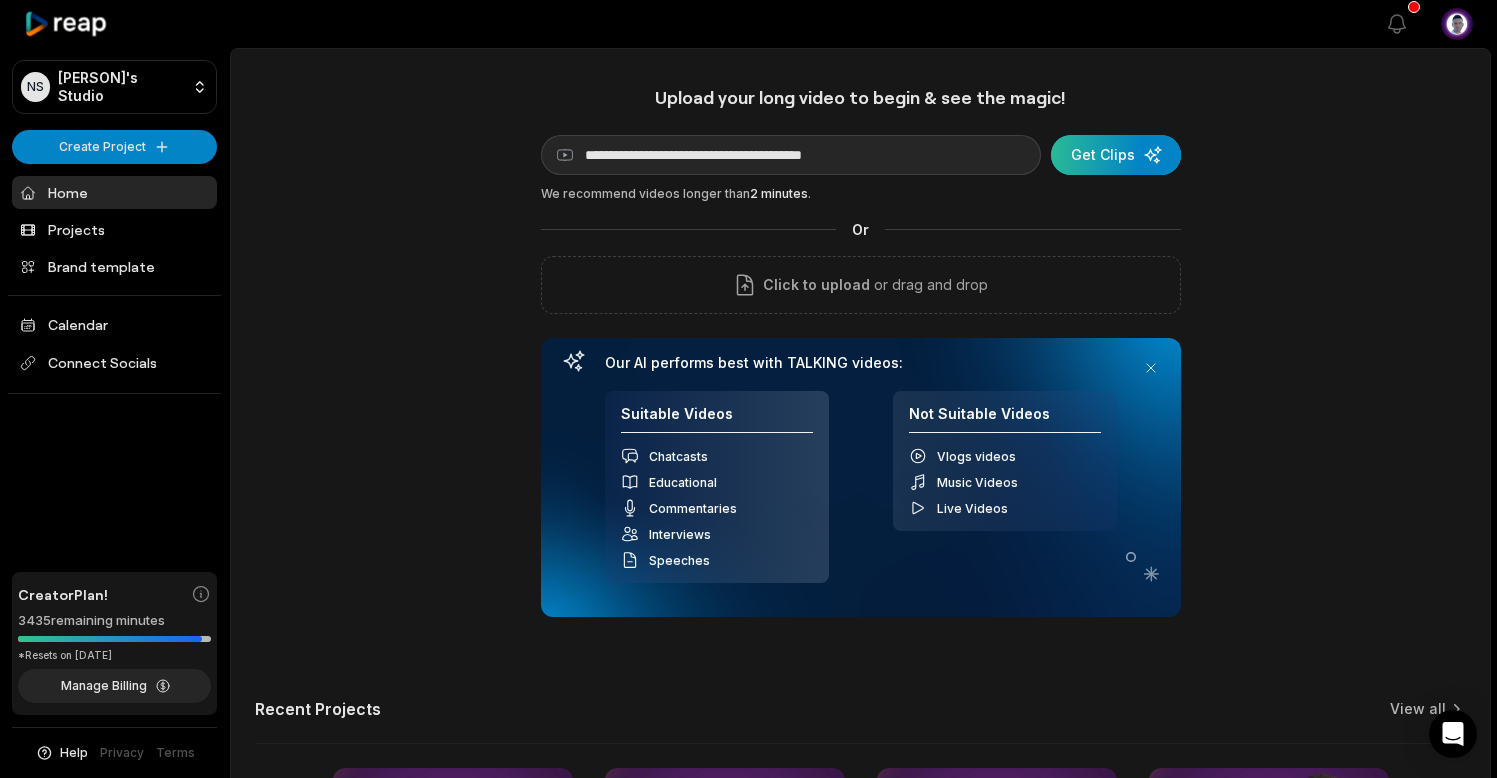 click at bounding box center (1116, 155) 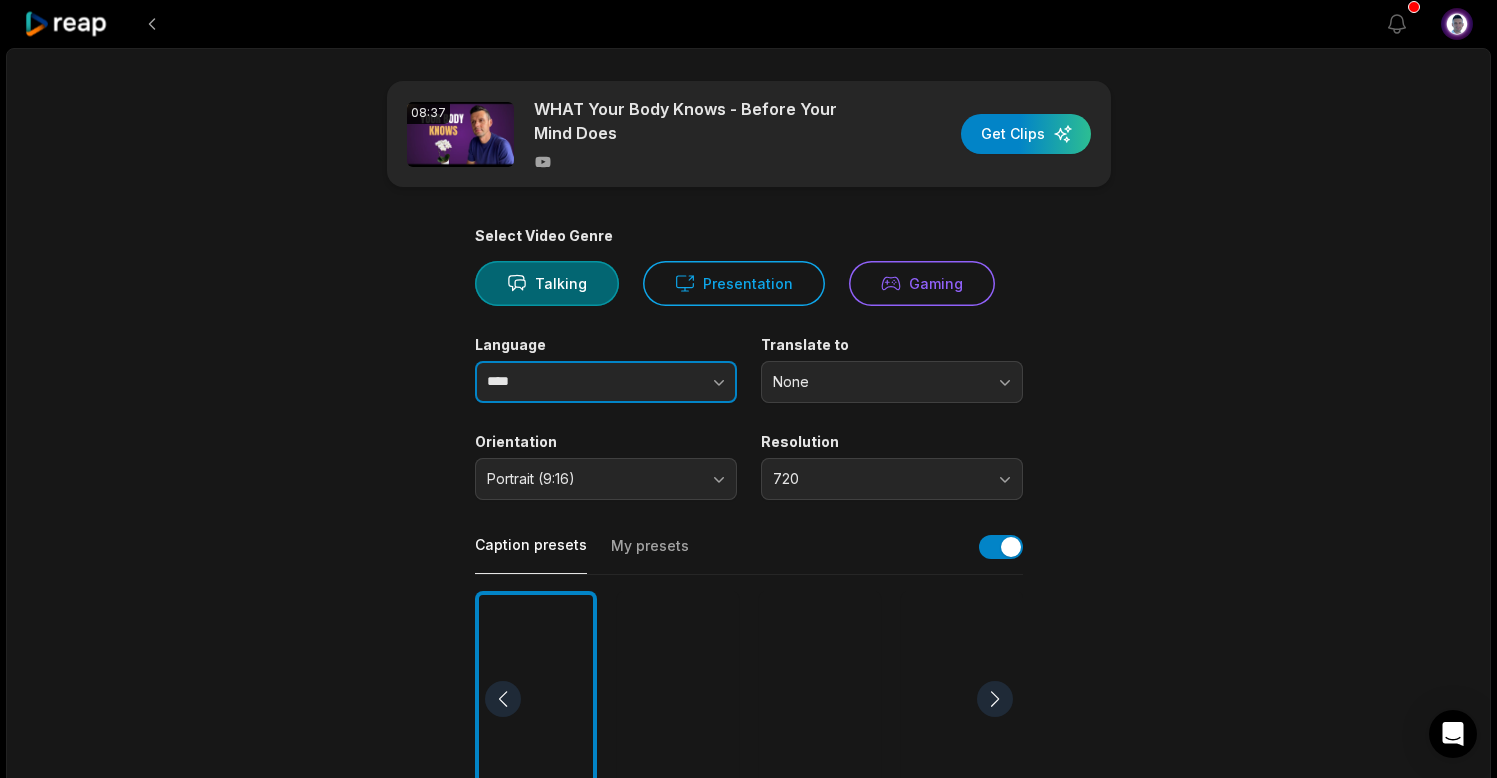 click 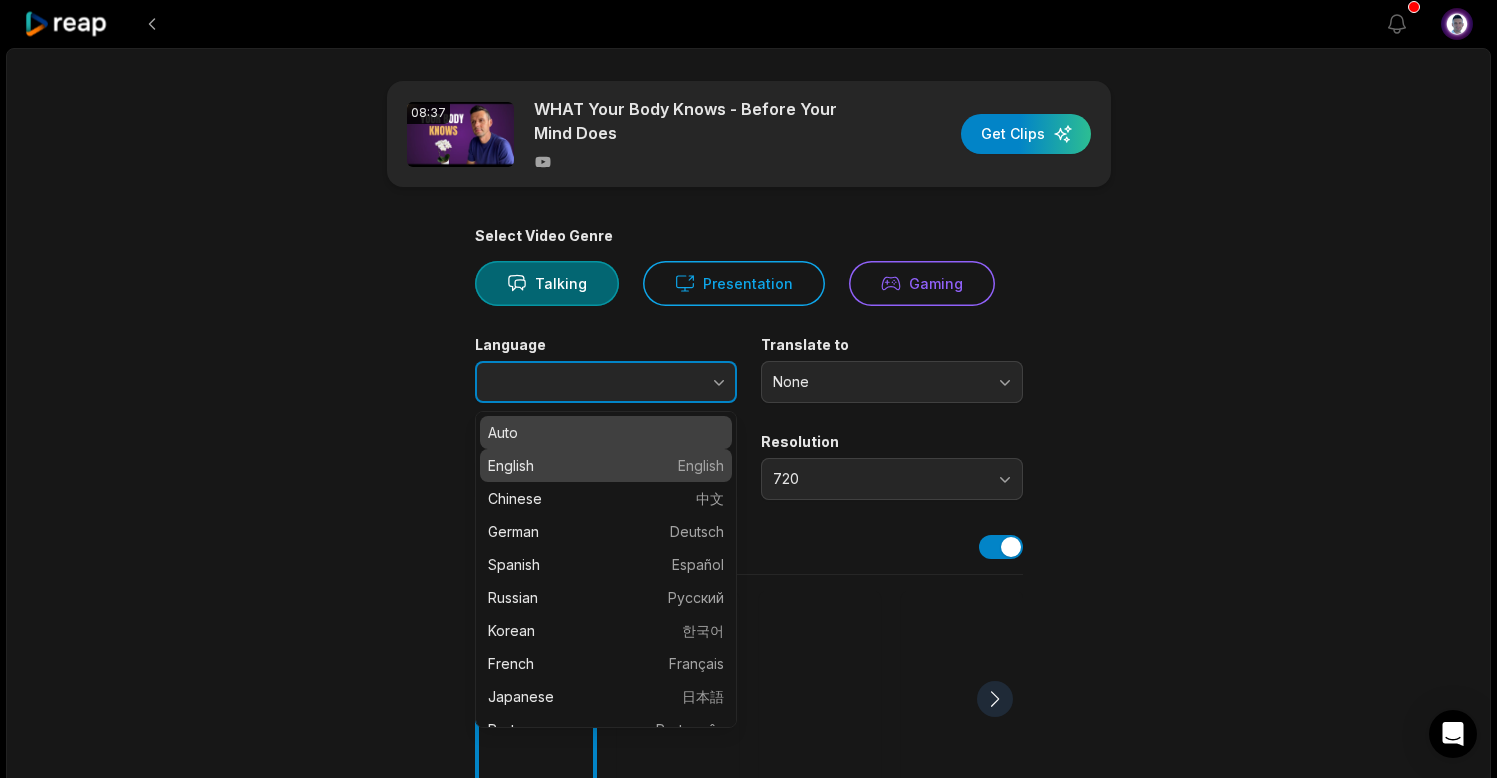 type on "*******" 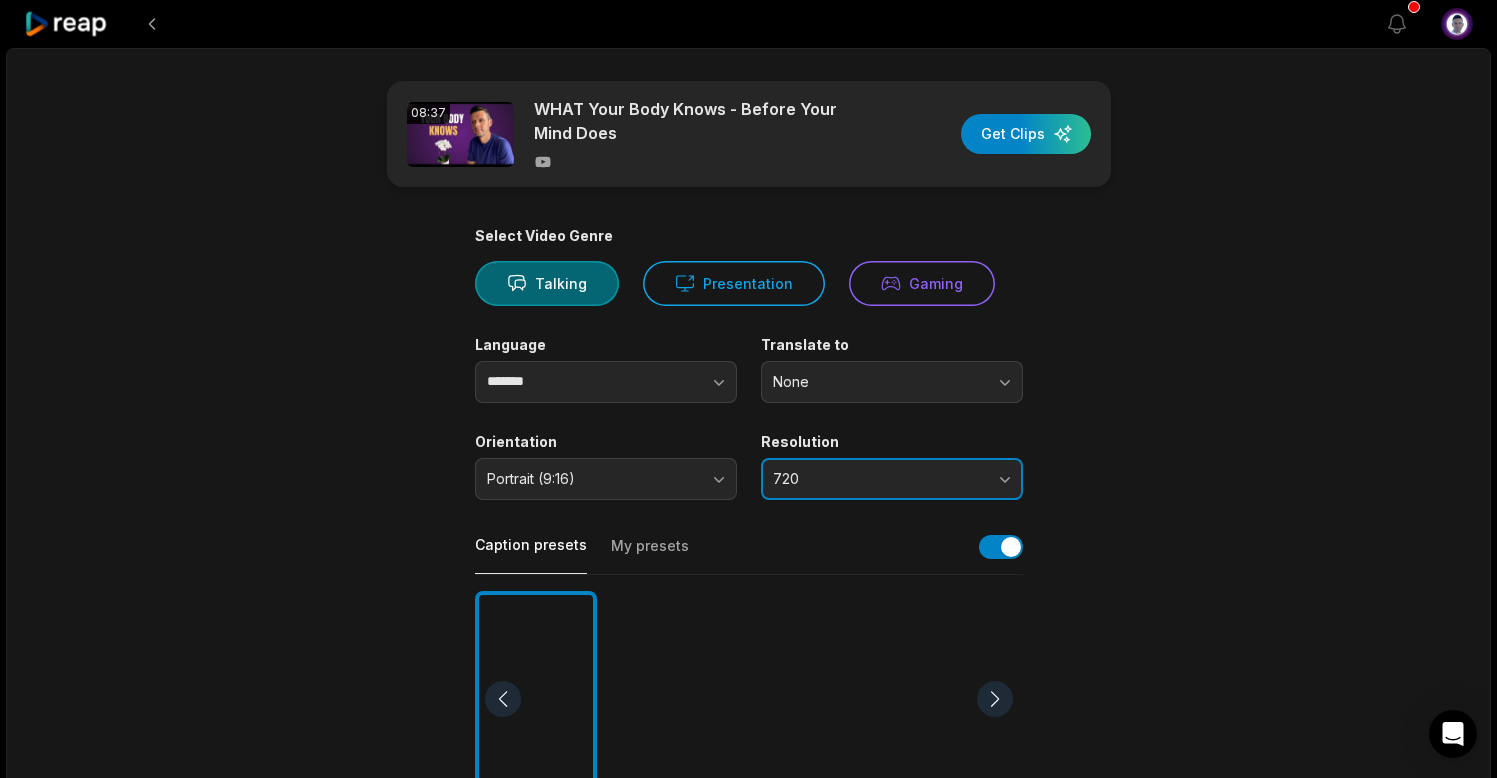 click on "720" at bounding box center [892, 479] 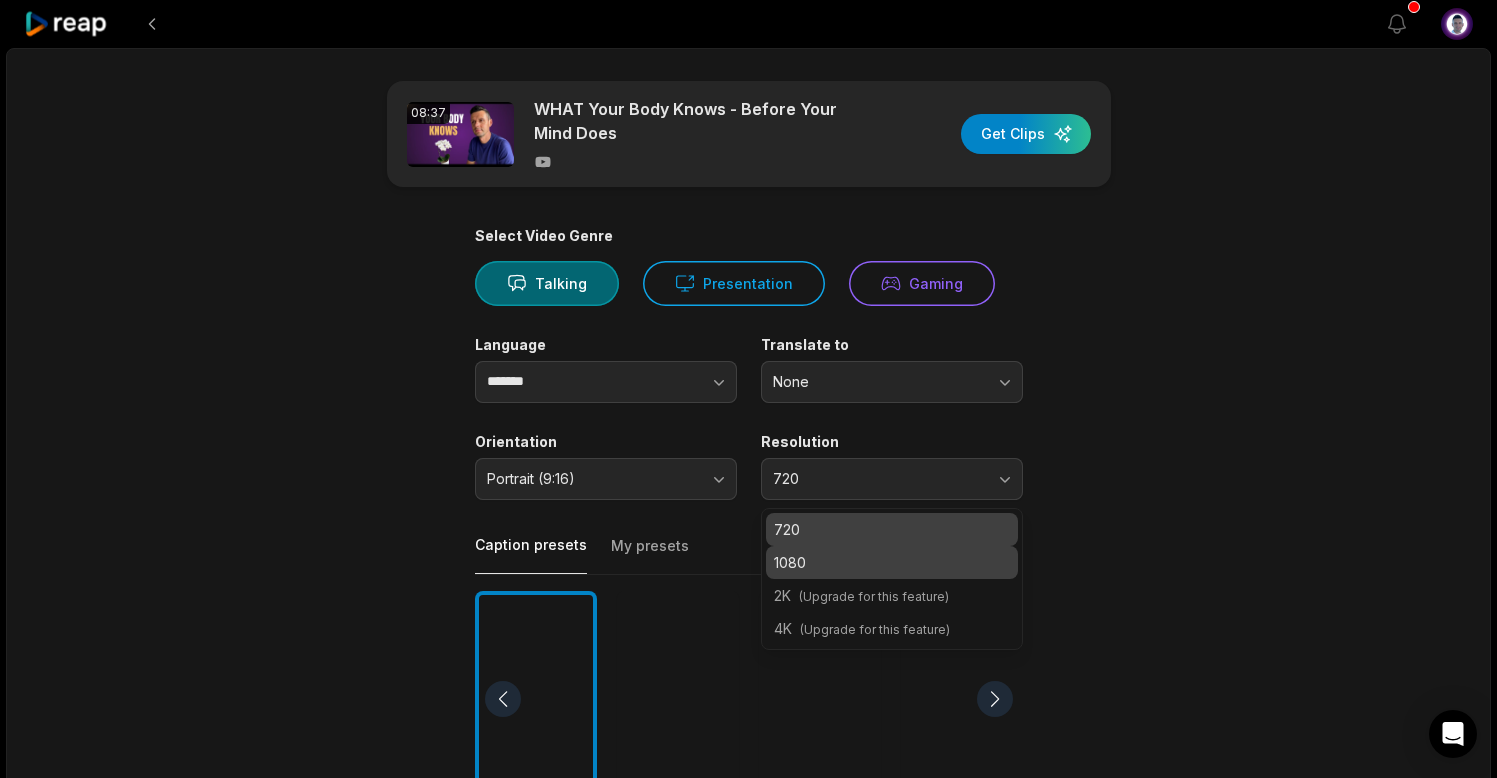 click on "1080" at bounding box center [892, 562] 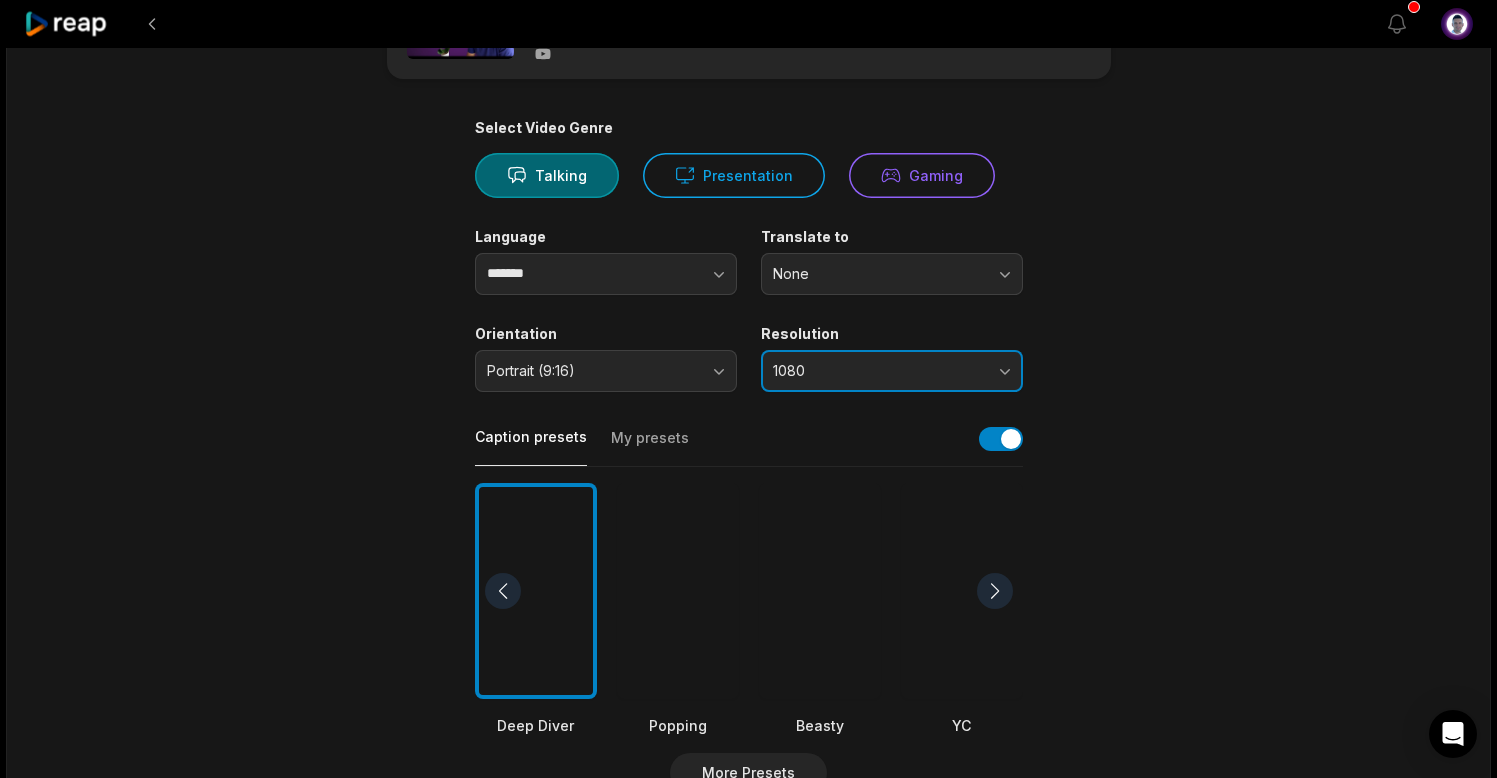 scroll, scrollTop: 109, scrollLeft: 0, axis: vertical 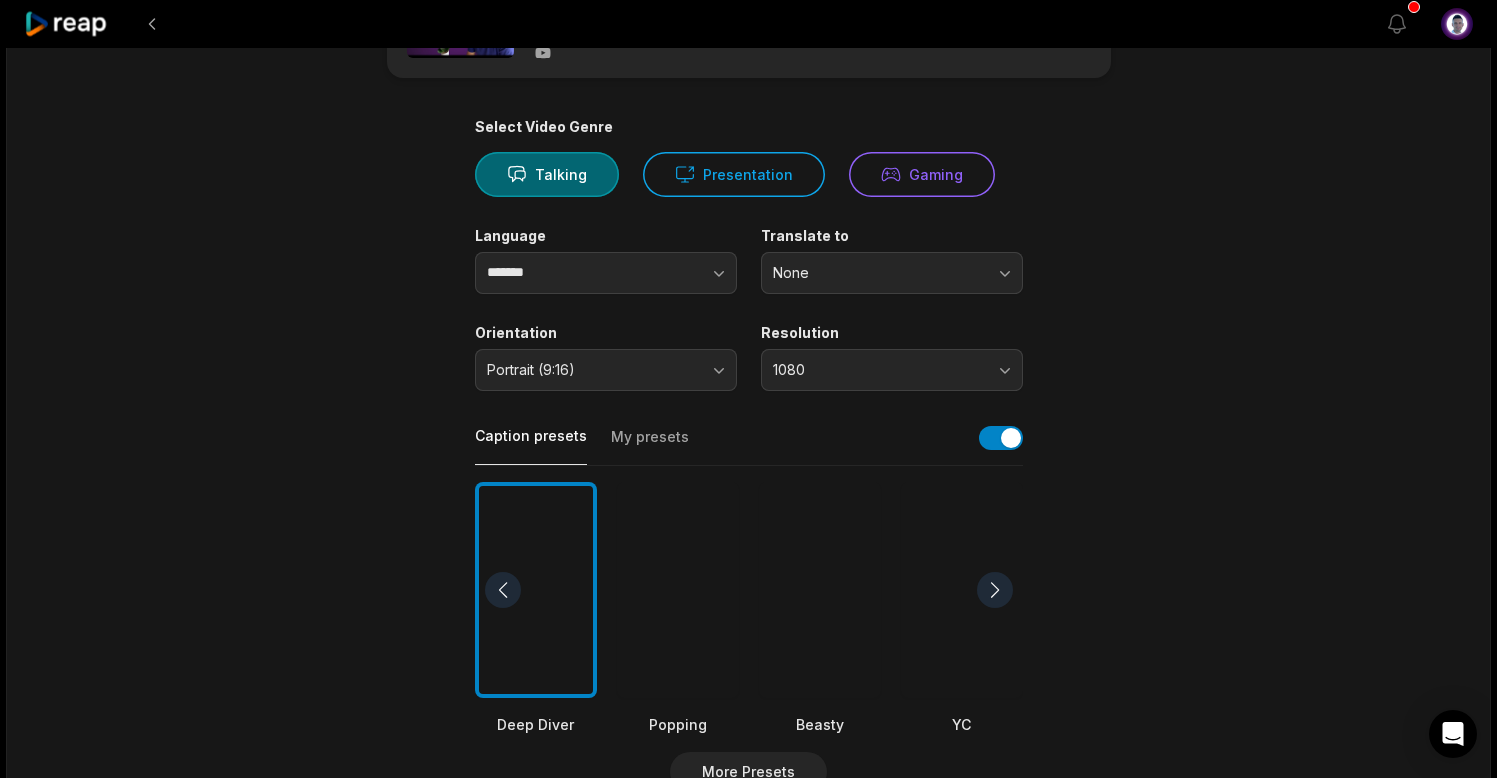 click on "My presets" at bounding box center [650, 446] 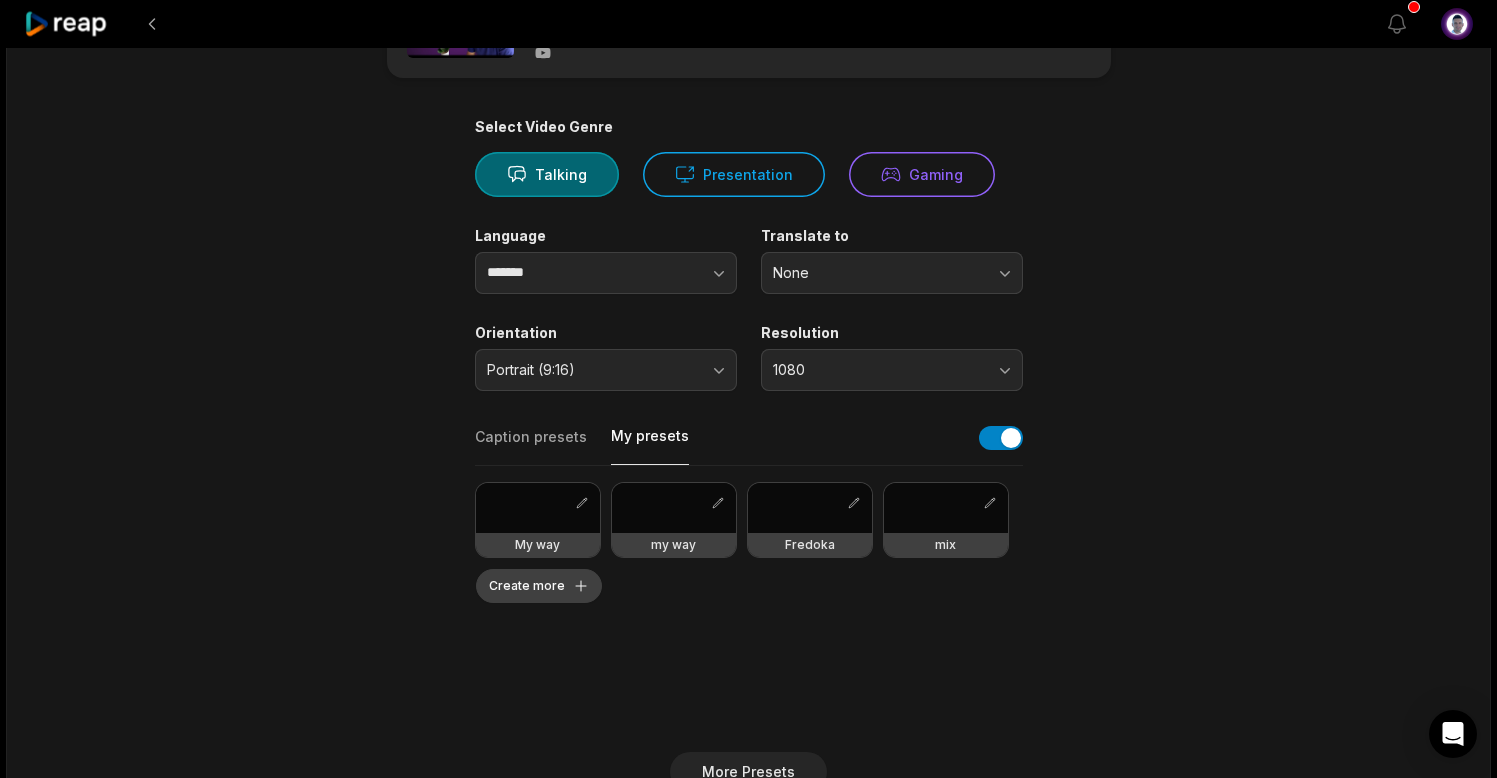 click on "Create more" at bounding box center [539, 586] 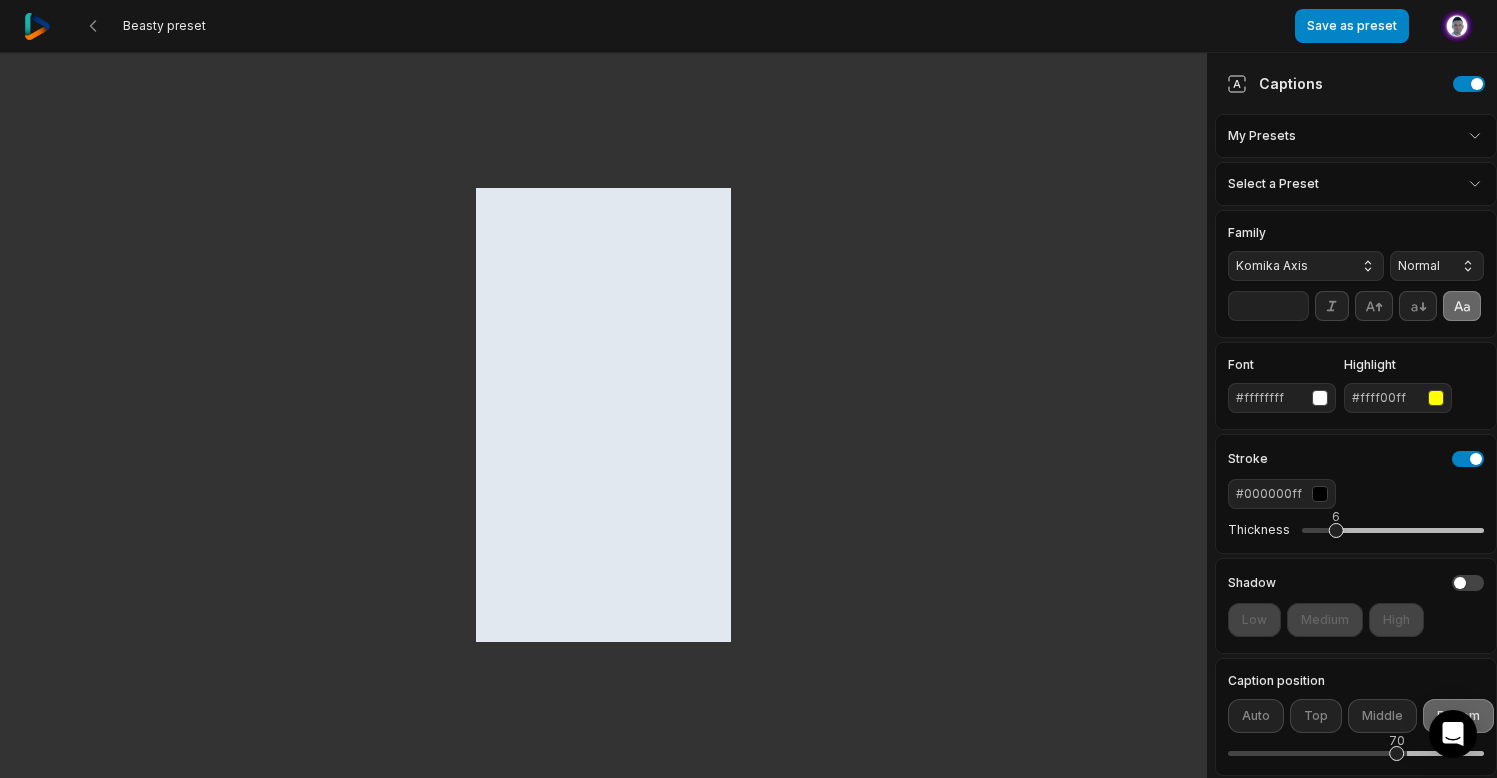 scroll, scrollTop: 0, scrollLeft: 0, axis: both 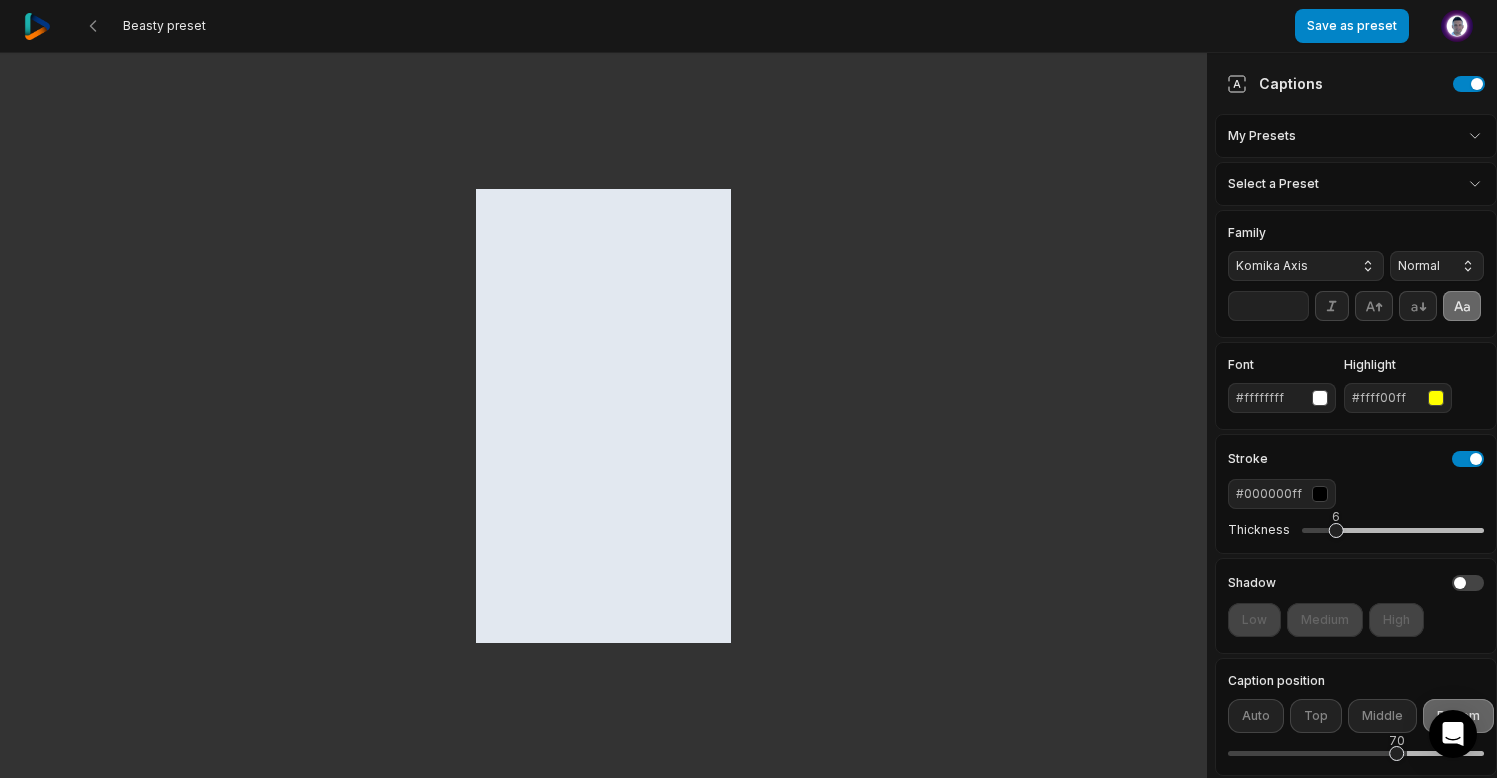 click on "Beasty preset Save as preset Open user menu Captions My Presets Select a Preset Family Komika Axis Normal ** Font #ffffffff Highlight #ffff00ff Stroke #000000ff Thickness 6 Shadow Low Medium High Caption position Auto Top Middle Bottom 70 Animation Fade in Partial fade in Slide in Pop in Box Caption animation Pop in Pop burst Recoil Unfold Widen Skew Sneak Slide up Tilt Orbit" at bounding box center (748, 389) 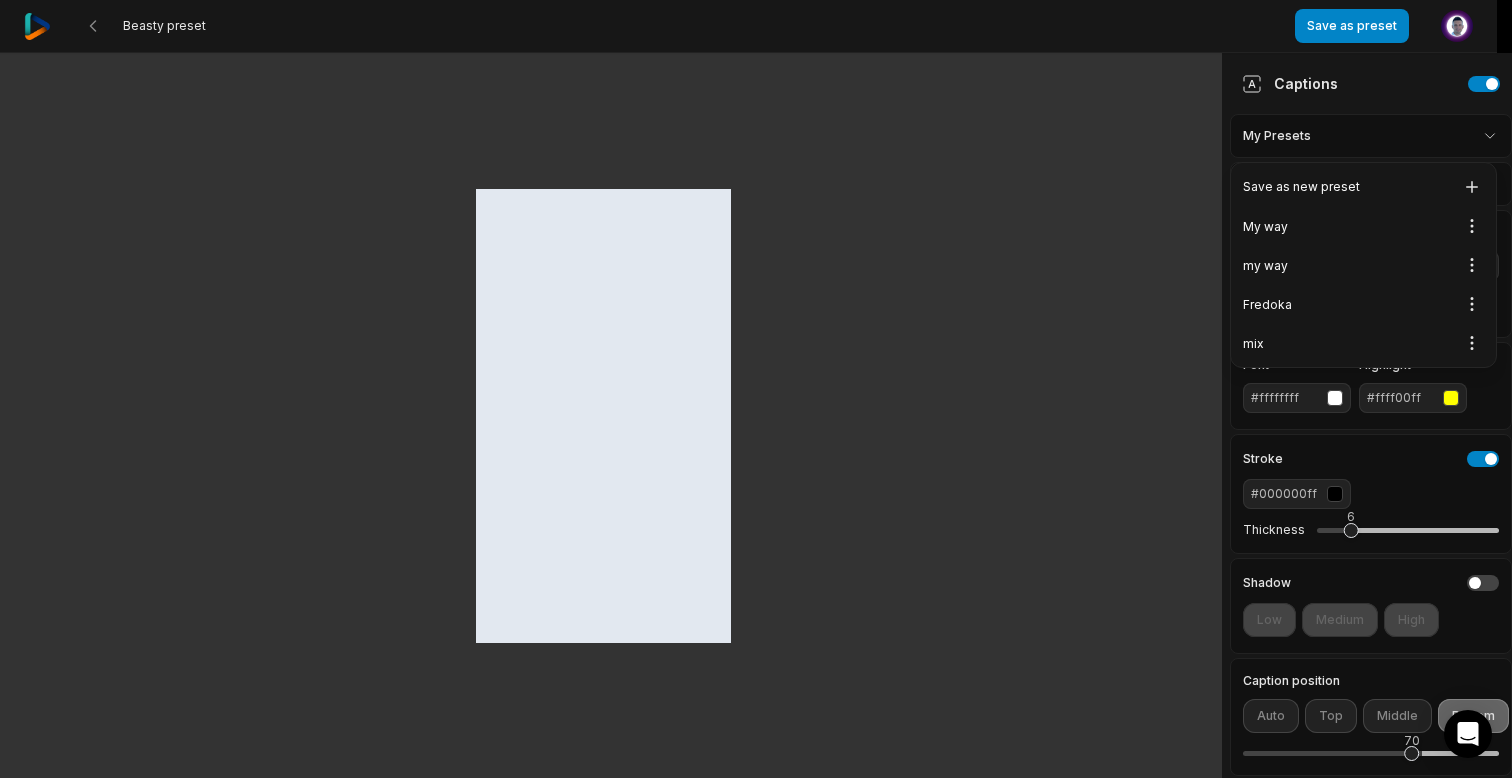 click on "Beasty preset Save as preset Open user menu Captions My Presets Select a Preset Family Komika Axis Normal ** Font #ffffffff Highlight #ffff00ff Stroke #000000ff Thickness 6 Shadow Low Medium High Caption position Auto Top Middle Bottom 70 Animation Fade in Partial fade in Slide in Pop in Box Caption animation Pop in Pop burst Recoil Unfold Widen Skew Sneak Slide up Tilt Orbit
Save as new preset   My way Open options my way Open options Fredoka Open options mix Open options" at bounding box center [756, 389] 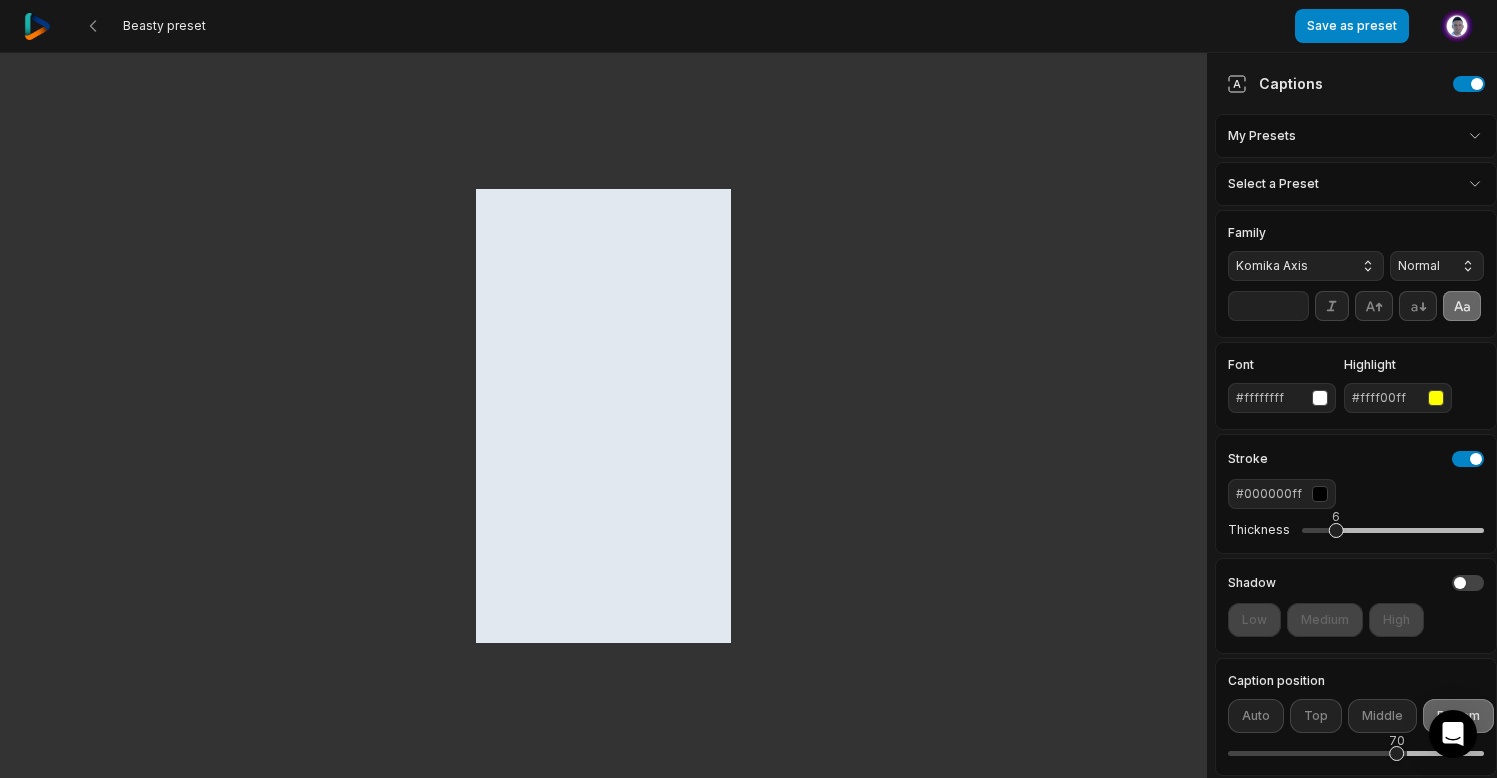 click on "Beasty preset Save as preset Open user menu Captions My Presets Select a Preset Family Komika Axis Normal ** Font #ffffffff Highlight #ffff00ff Stroke #000000ff Thickness 6 Shadow Low Medium High Caption position Auto Top Middle Bottom 70 Animation Fade in Partial fade in Slide in Pop in Box Caption animation Pop in Pop burst Recoil Unfold Widen Skew Sneak Slide up Tilt Orbit" at bounding box center (748, 389) 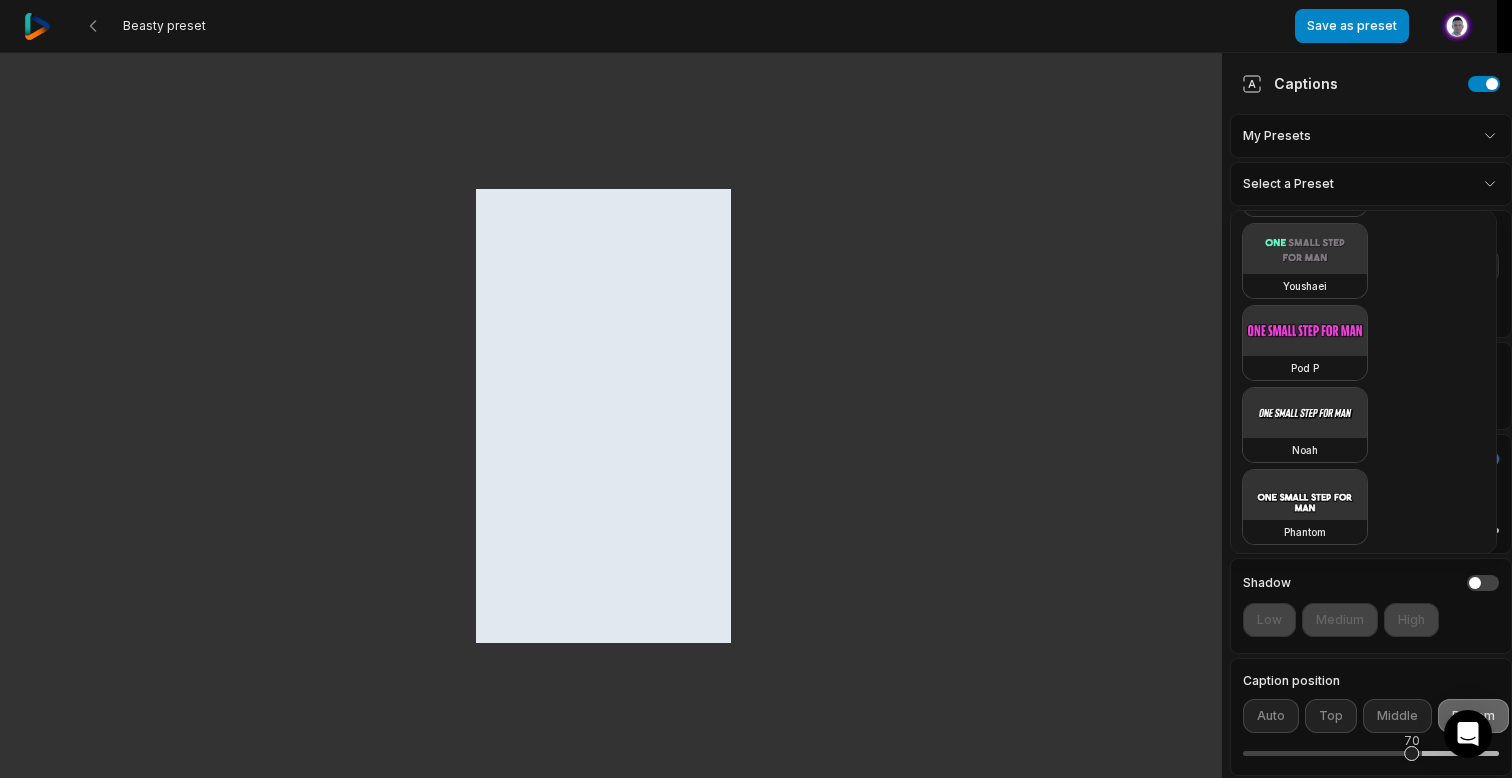 scroll, scrollTop: 1314, scrollLeft: 0, axis: vertical 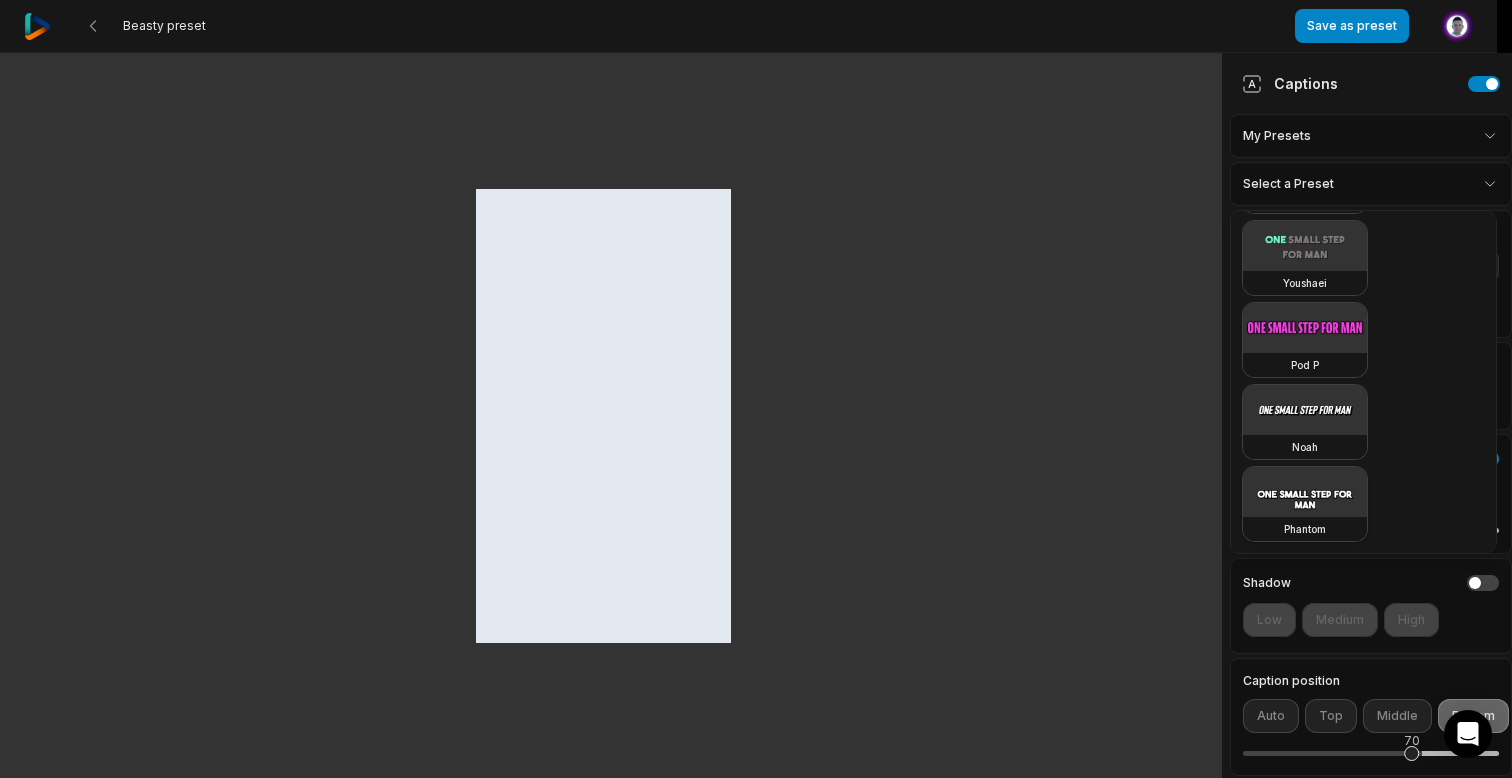 click at bounding box center (1305, 492) 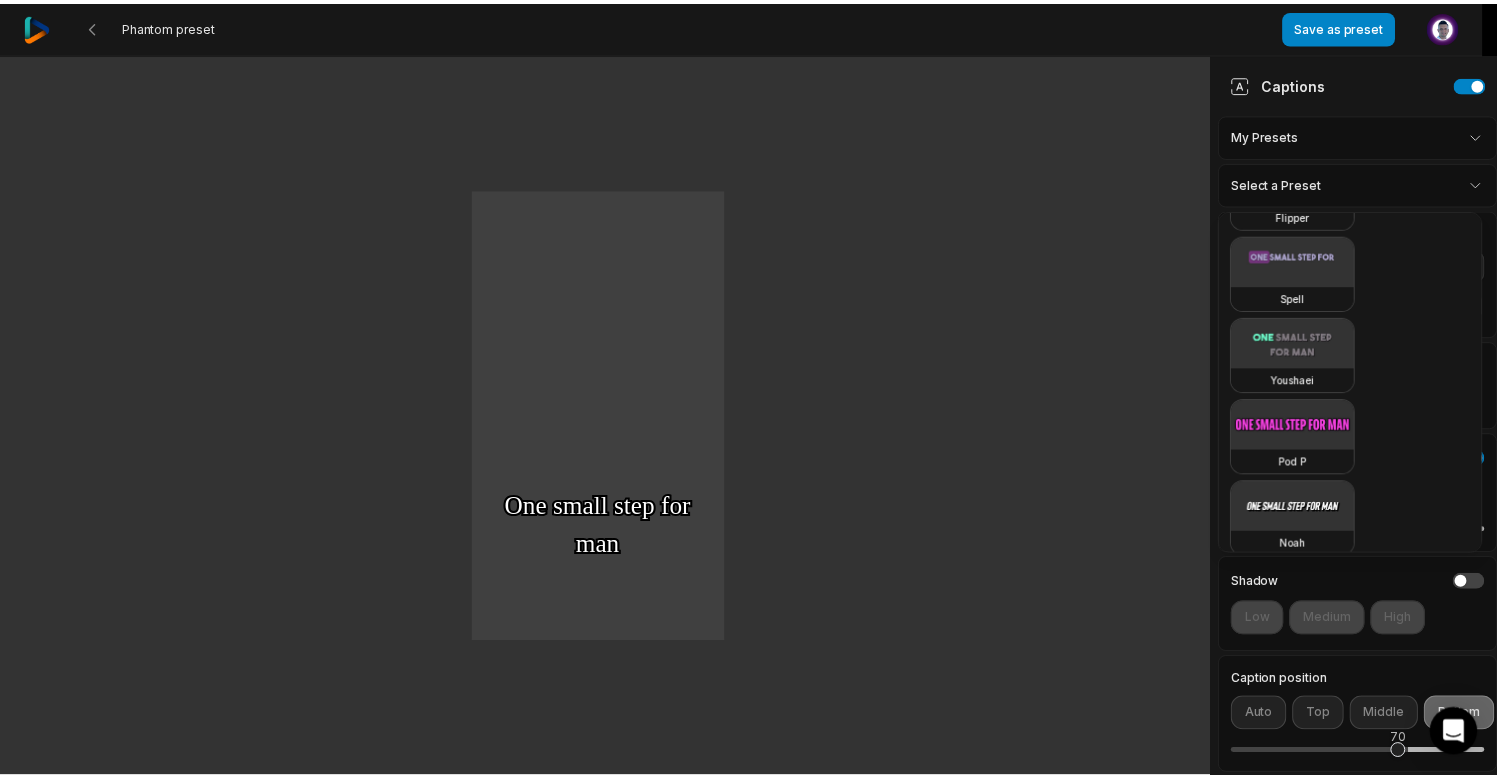scroll, scrollTop: 1314, scrollLeft: 0, axis: vertical 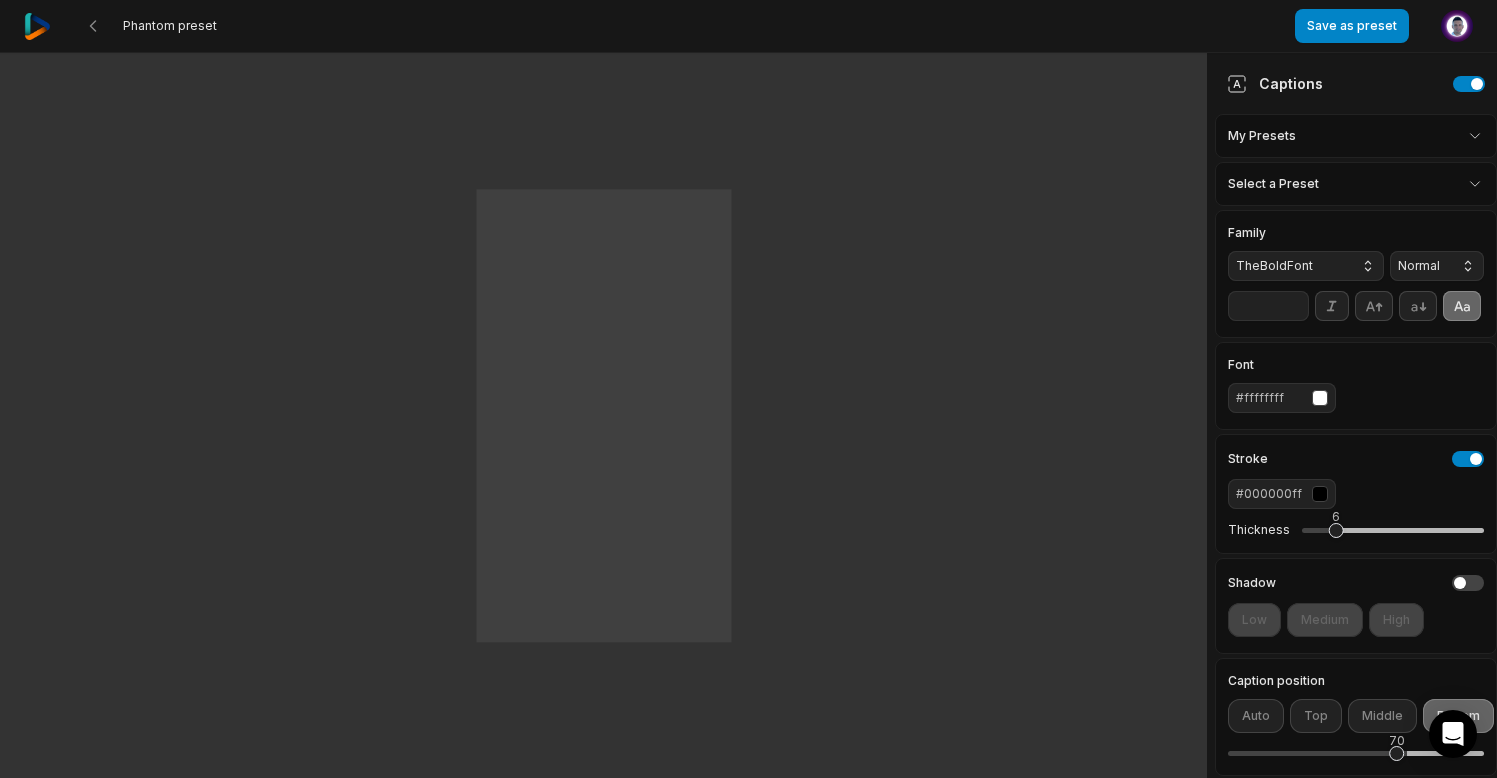 drag, startPoint x: 1349, startPoint y: 562, endPoint x: 1324, endPoint y: 566, distance: 25.317978 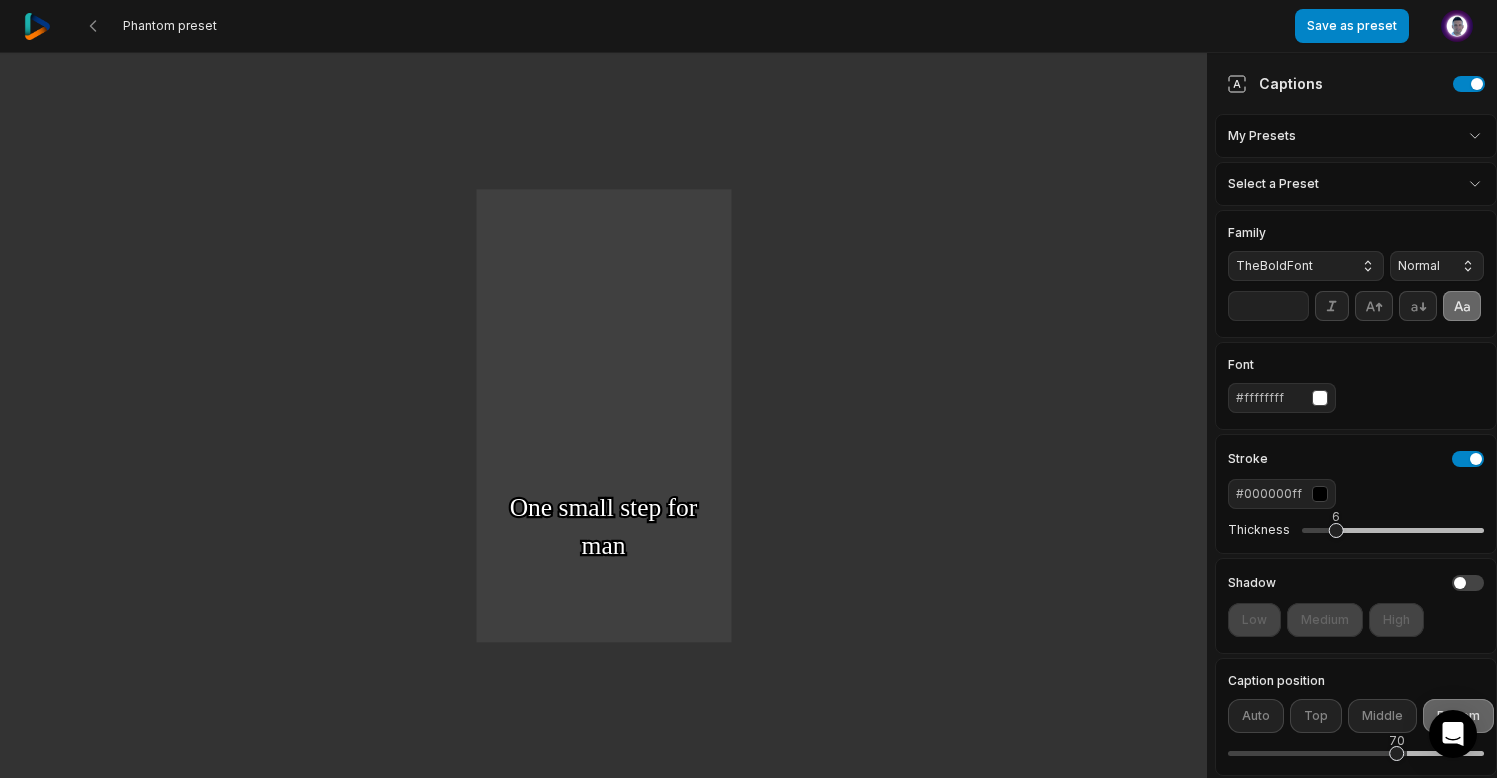 click on "One One   small small   step step   for for man man One One   giant giant   leap leap   for for mankind mankind" at bounding box center (603, 416) 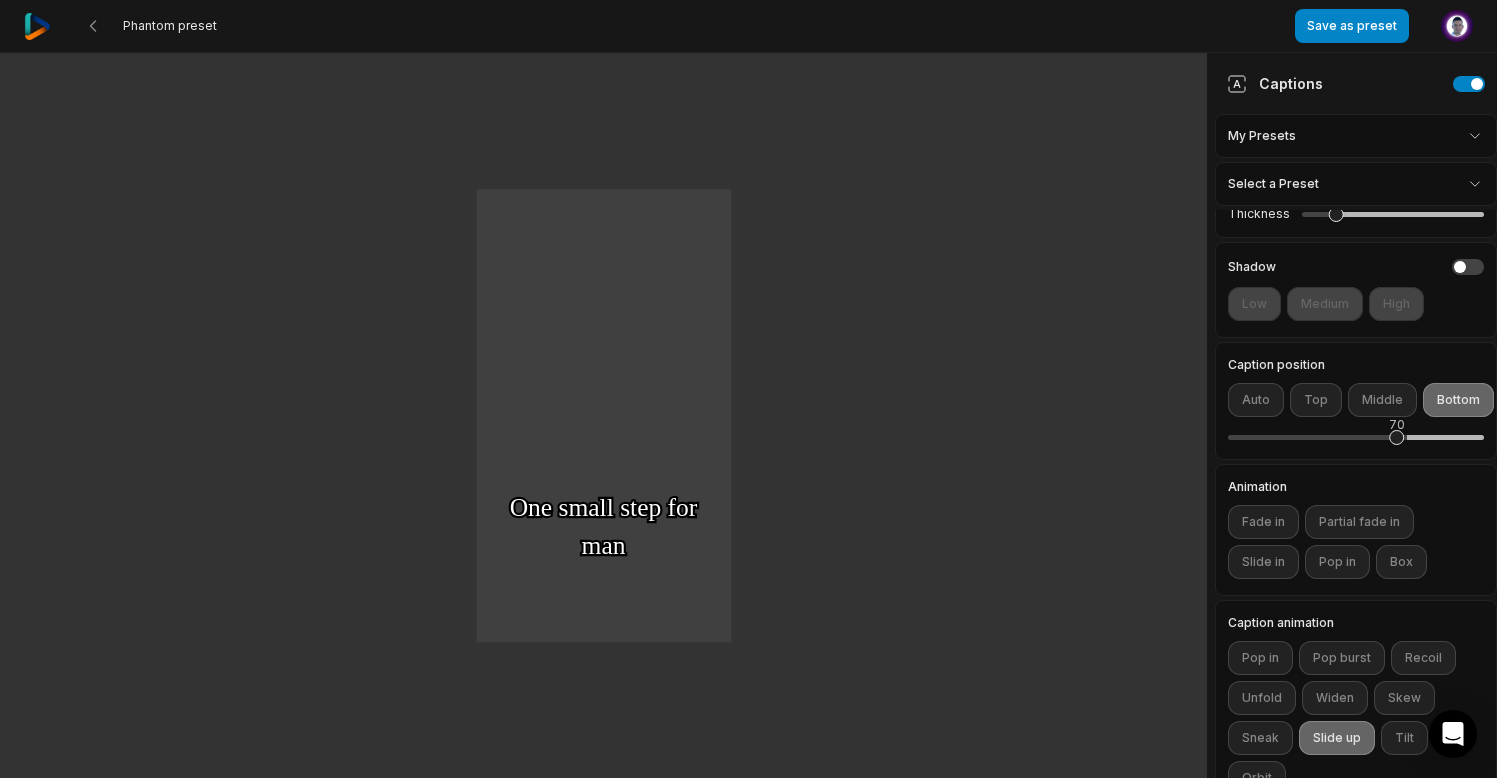 scroll, scrollTop: 403, scrollLeft: 0, axis: vertical 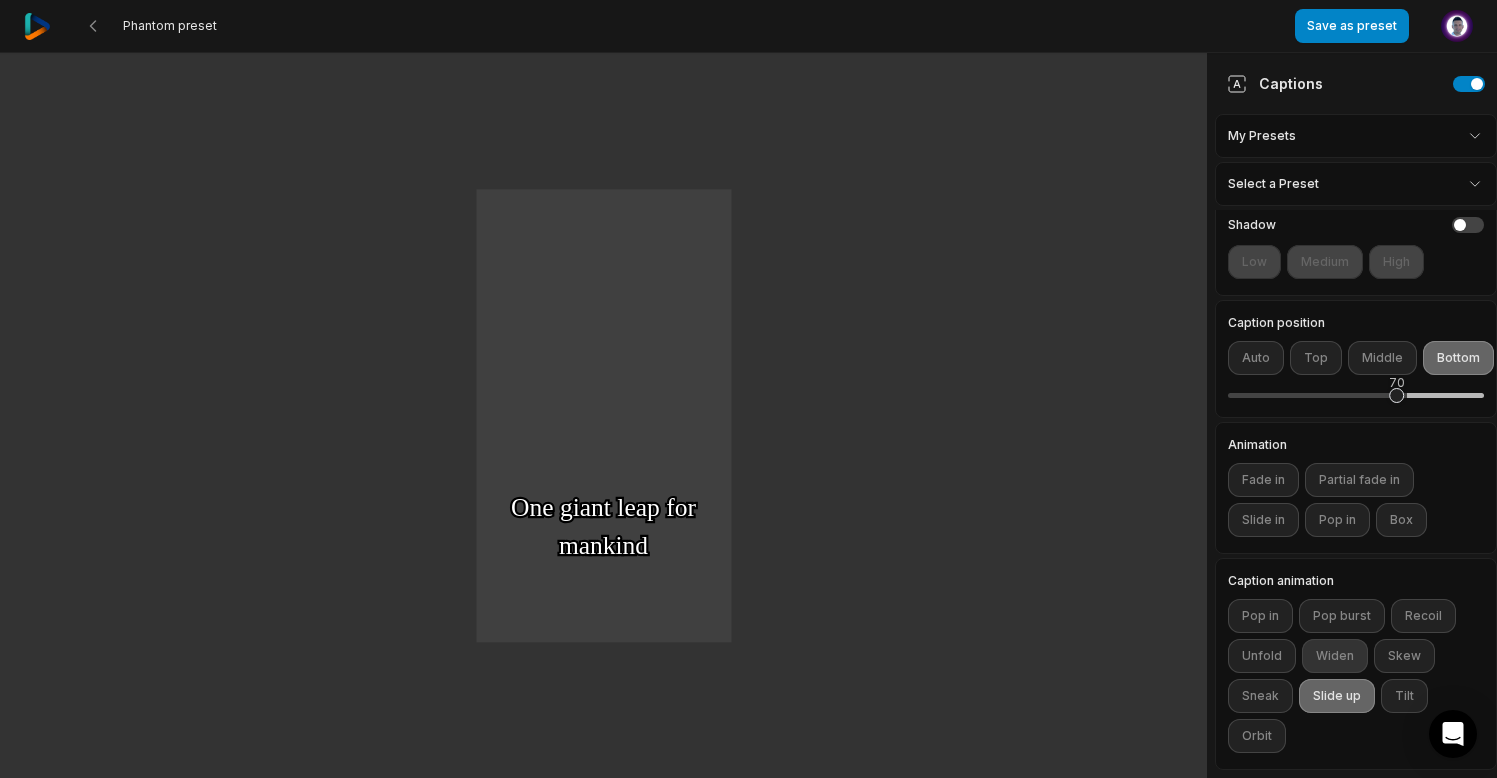 click on "Widen" at bounding box center [1335, 656] 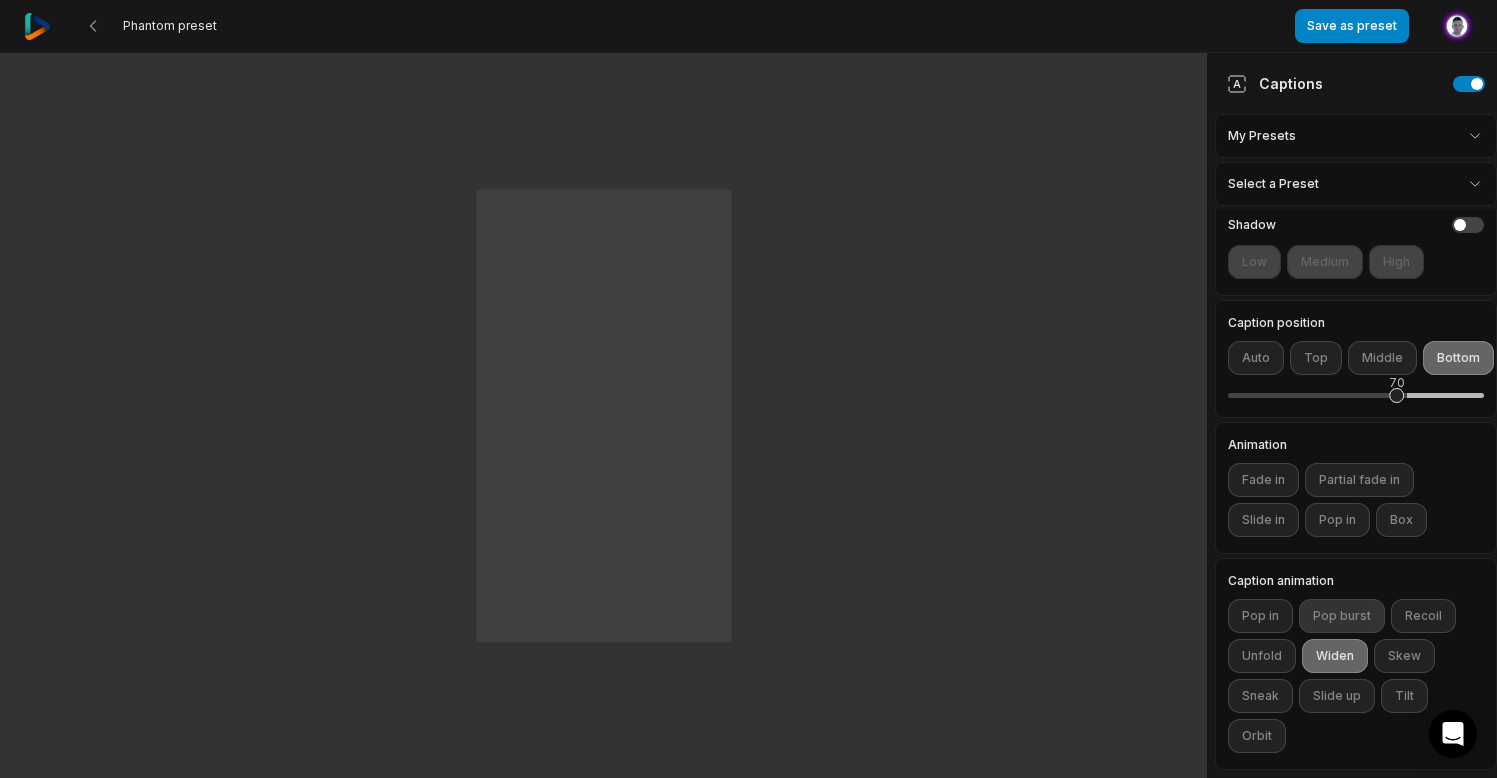 click on "Pop burst" at bounding box center [1342, 616] 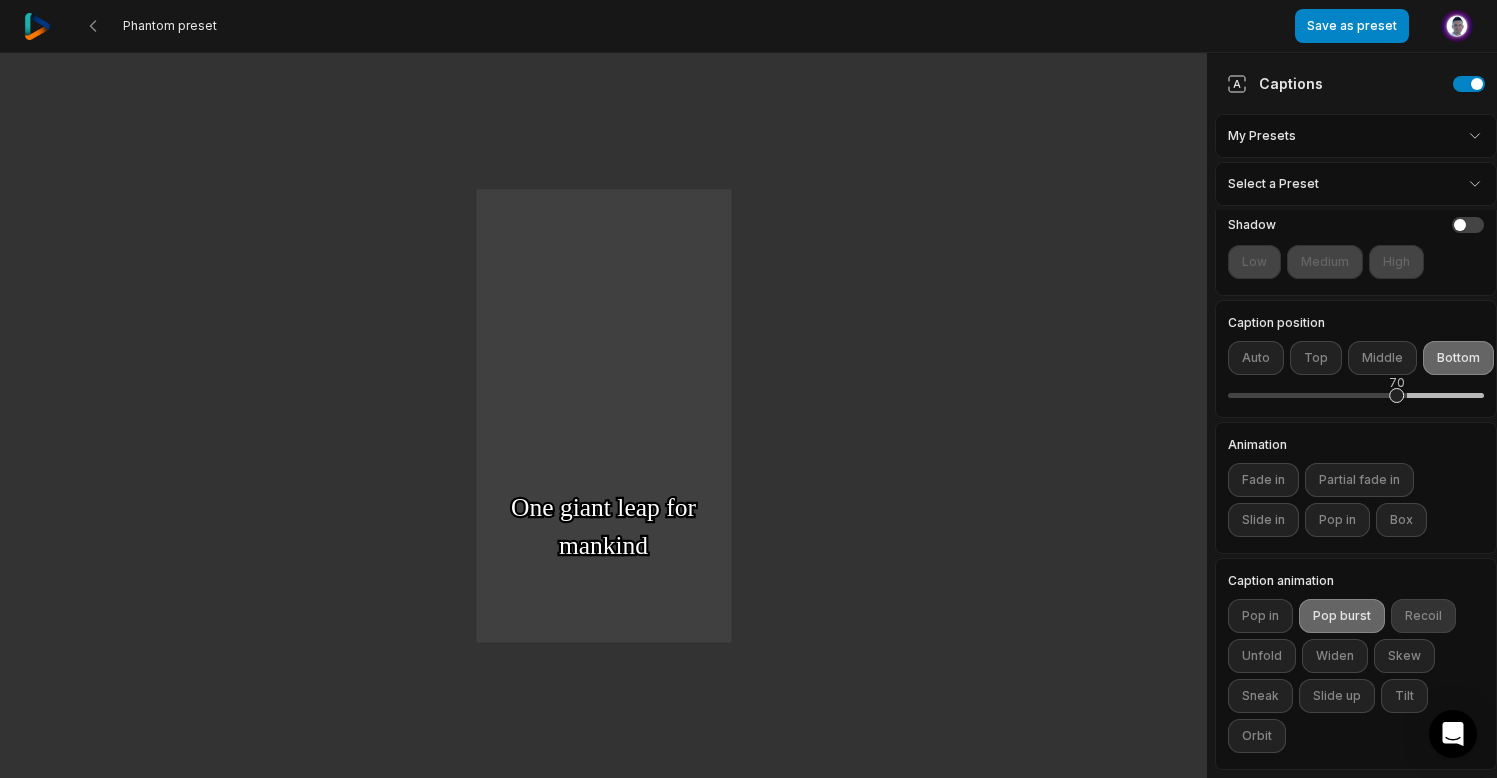 click on "Recoil" at bounding box center (1423, 616) 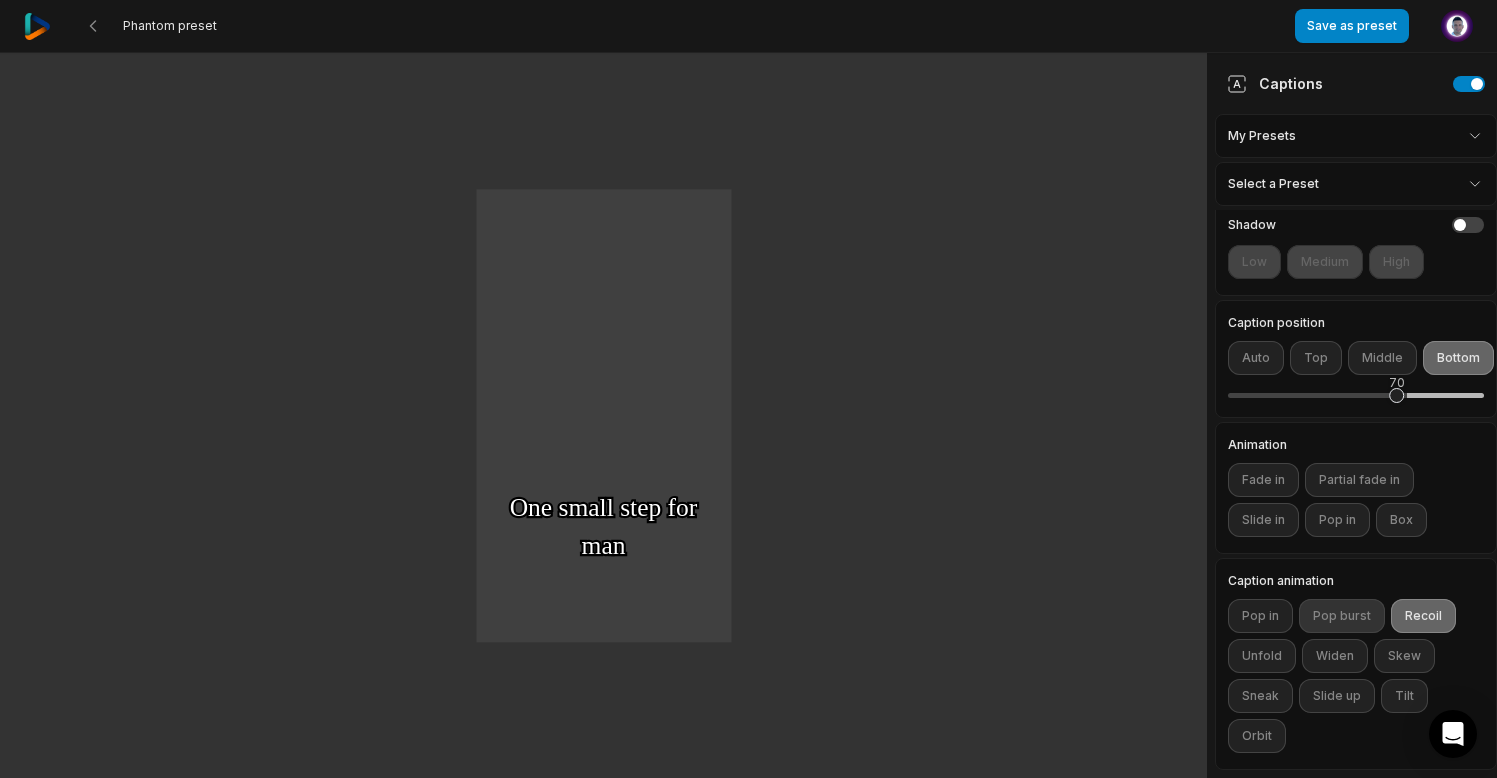 click on "Pop burst" at bounding box center (1342, 616) 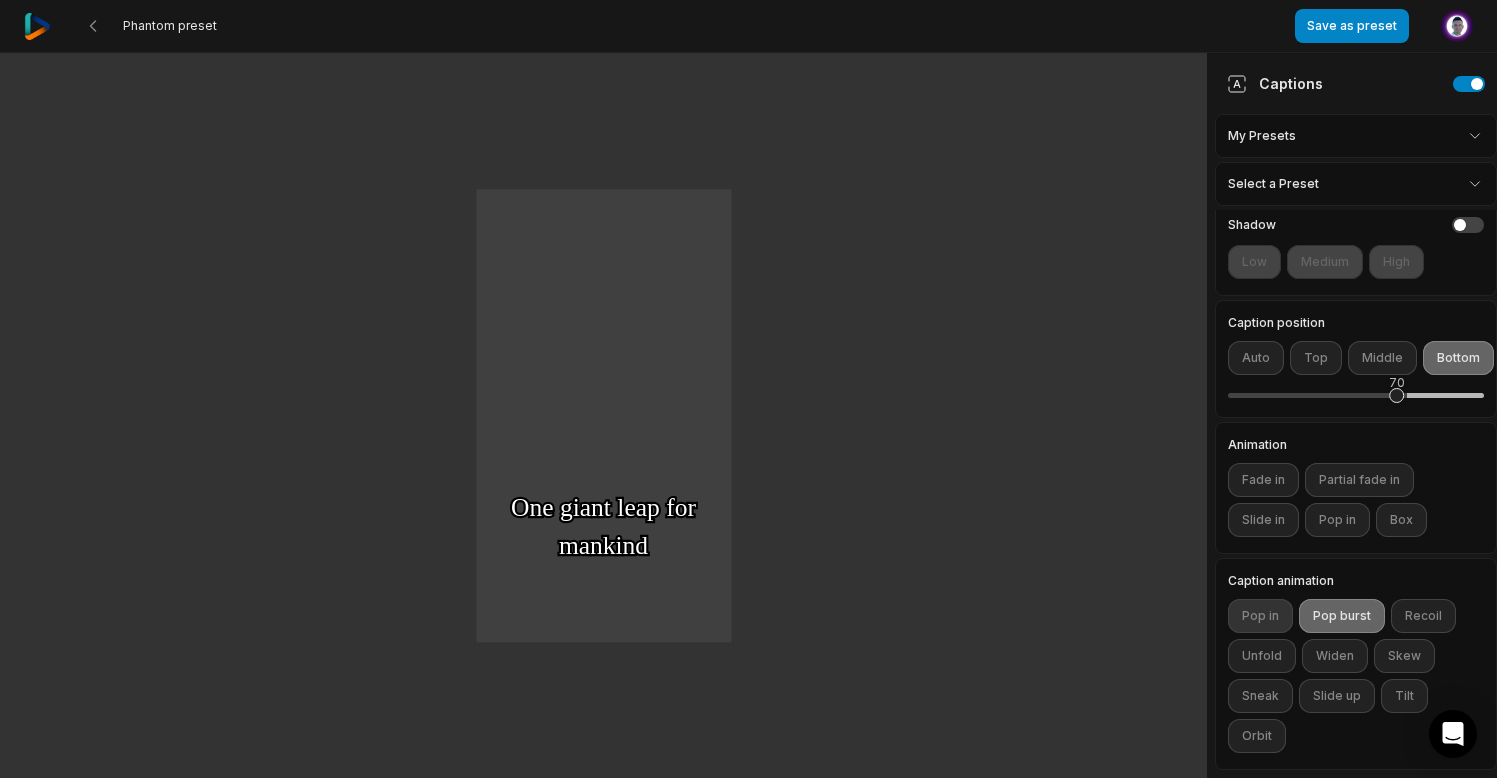 click on "Pop in" at bounding box center [1260, 616] 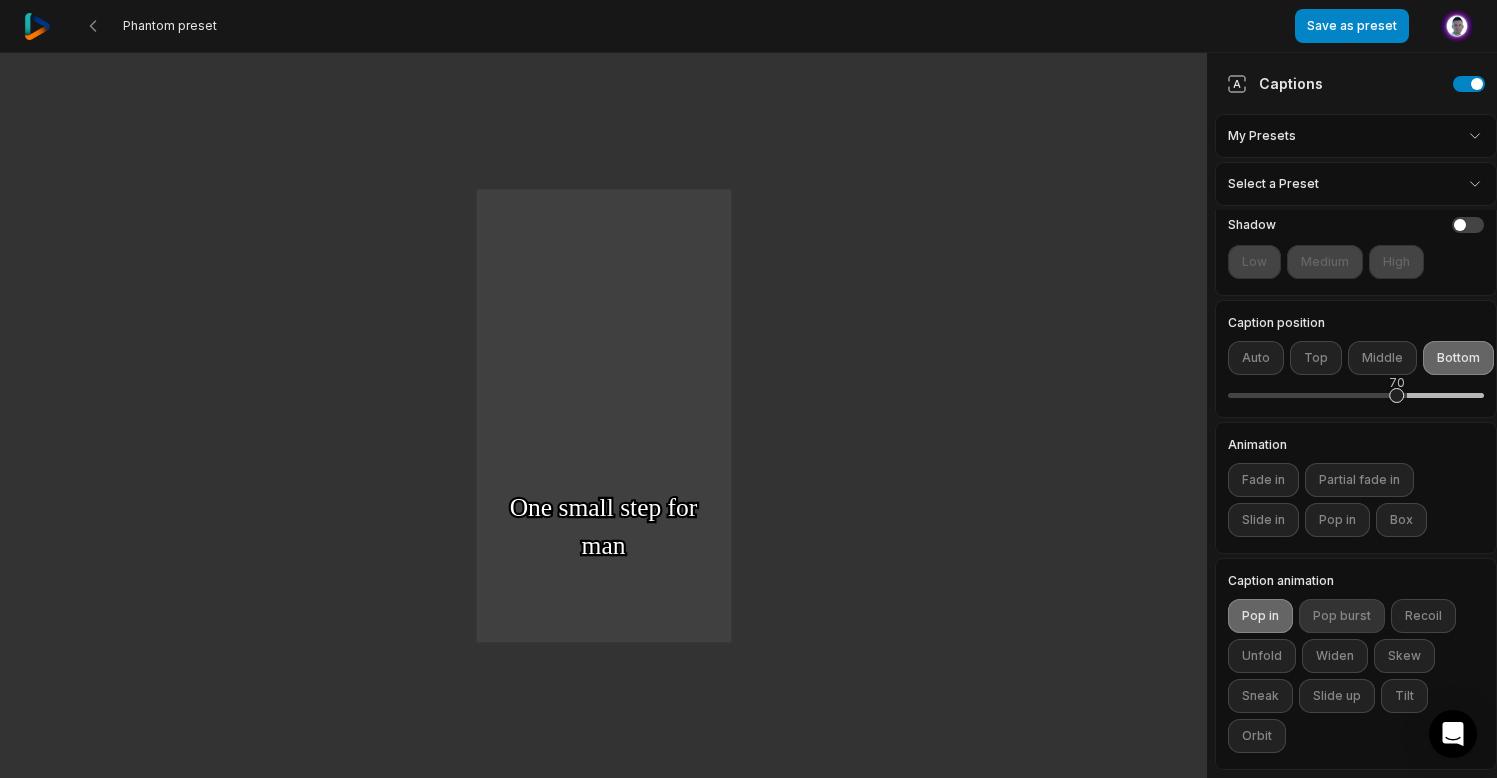 click on "Pop burst" at bounding box center [1342, 616] 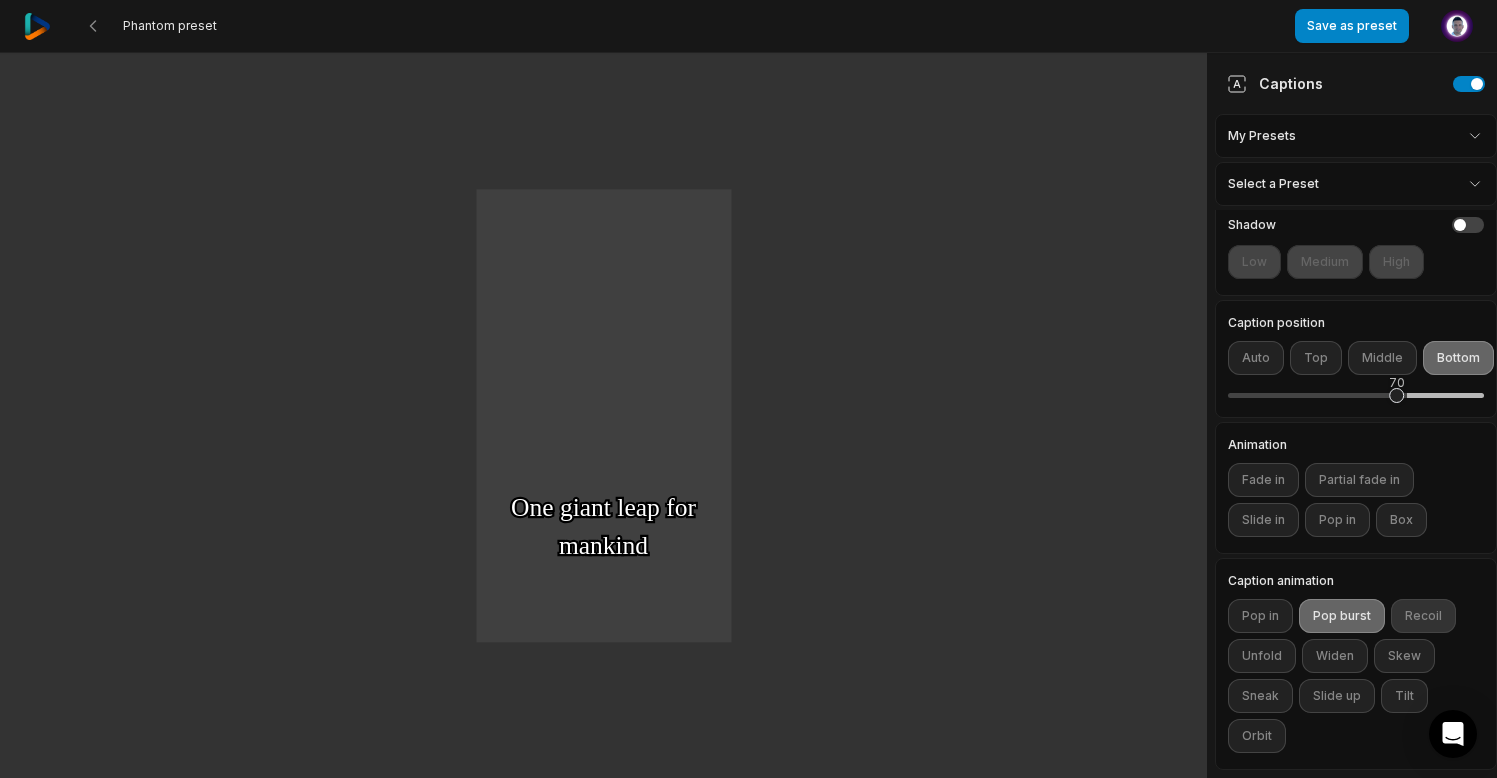 click on "Recoil" at bounding box center (1423, 616) 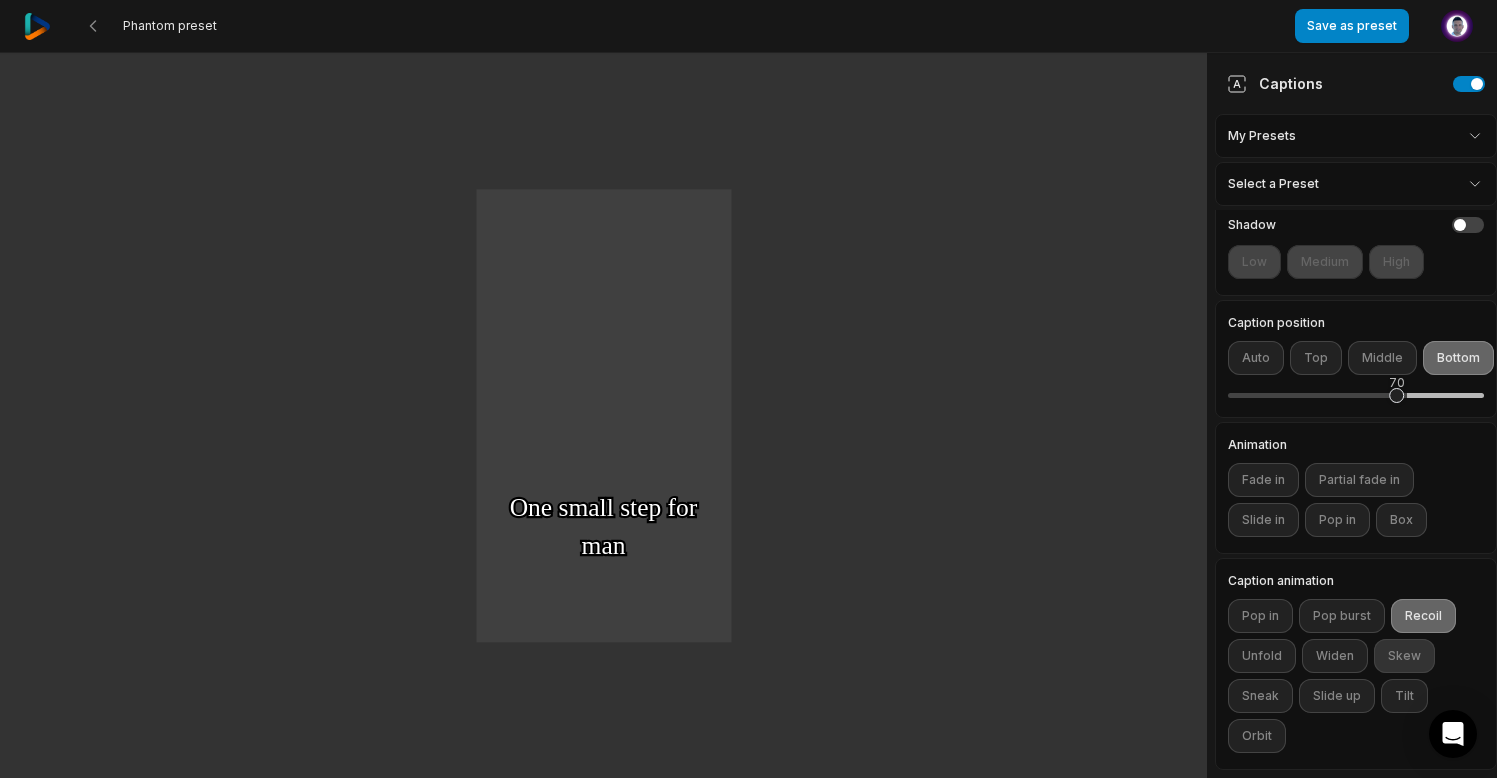 click on "Skew" at bounding box center [1404, 656] 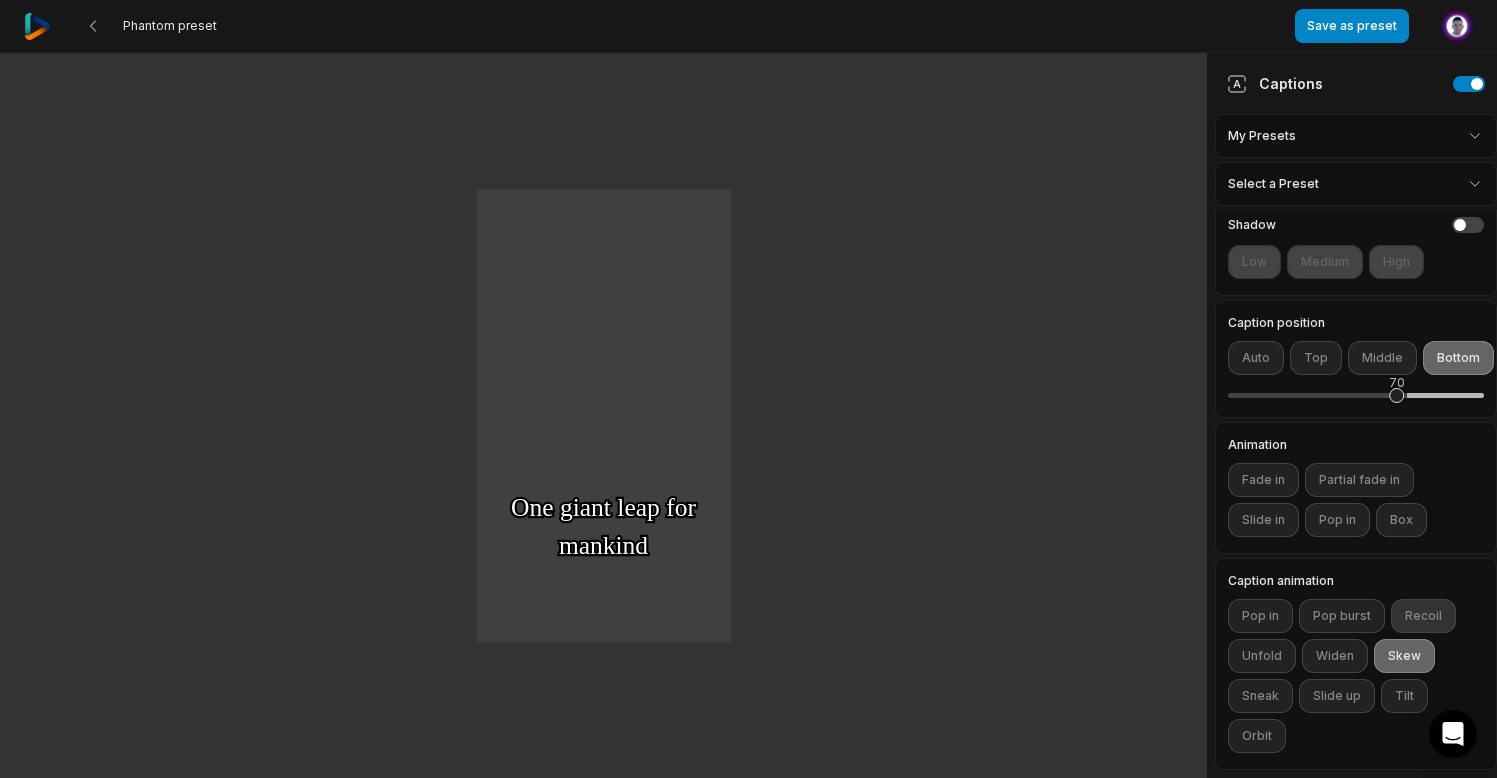 click on "Recoil" at bounding box center (1423, 616) 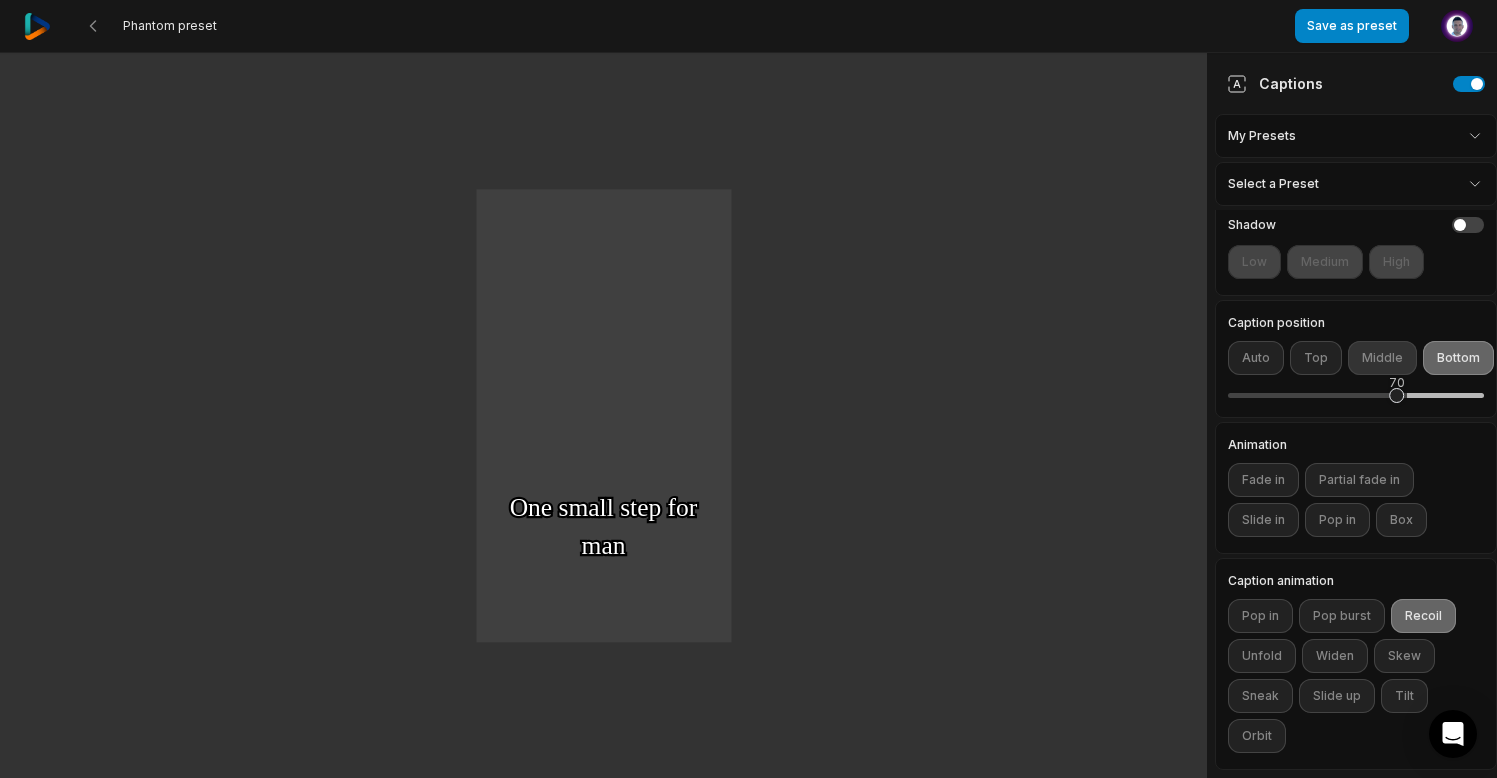 click on "Middle" at bounding box center (1382, 358) 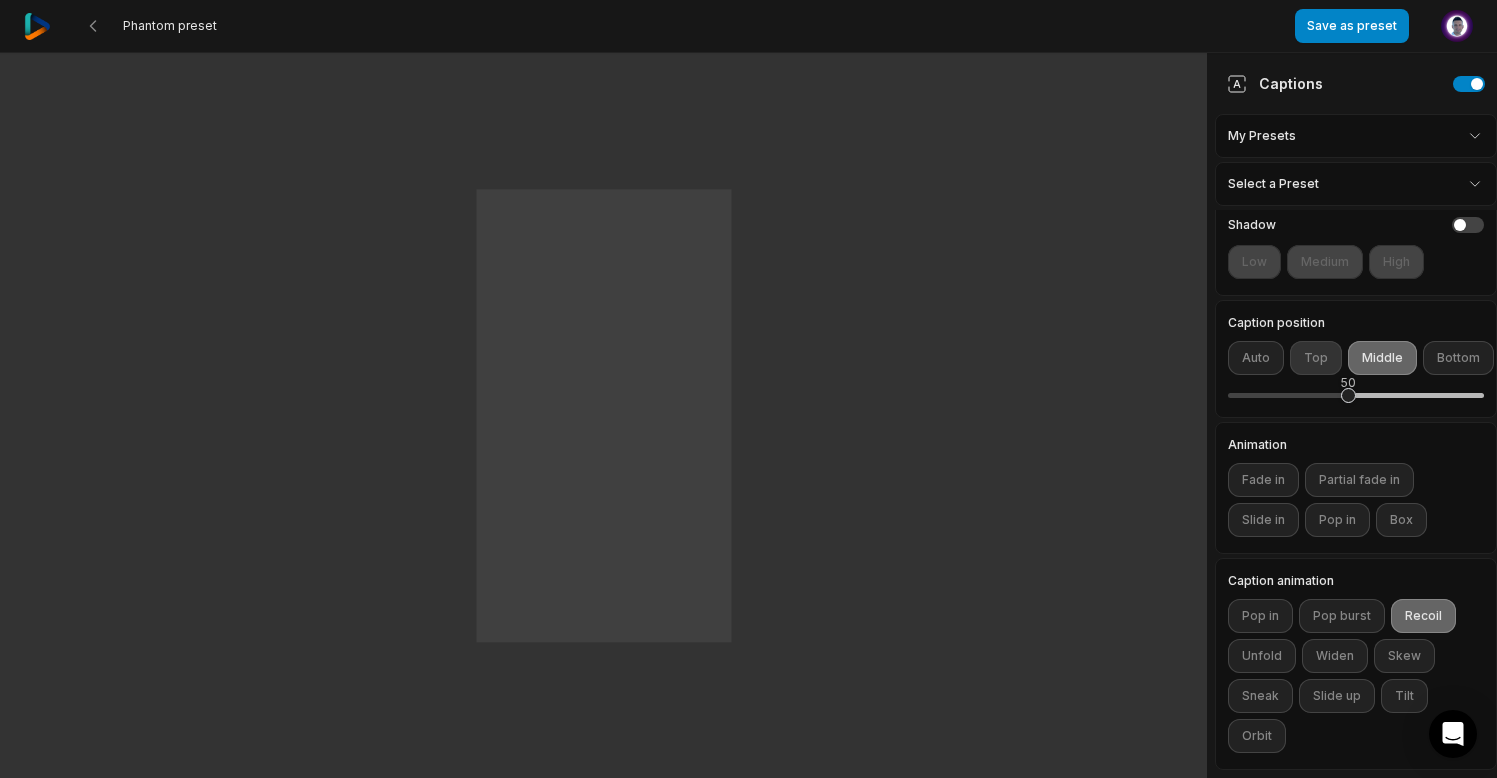 click on "Top" at bounding box center [1316, 358] 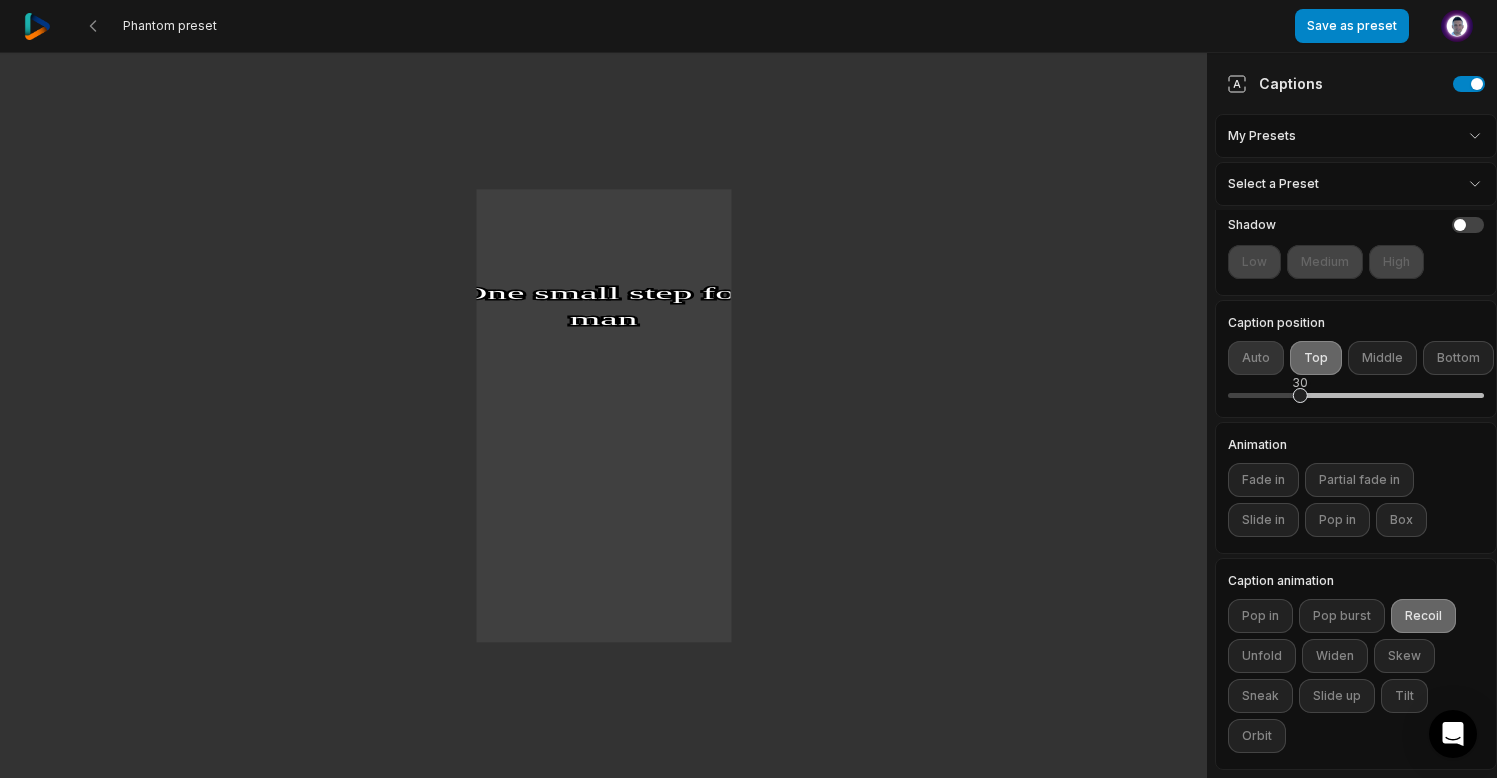 click on "Auto" at bounding box center [1256, 358] 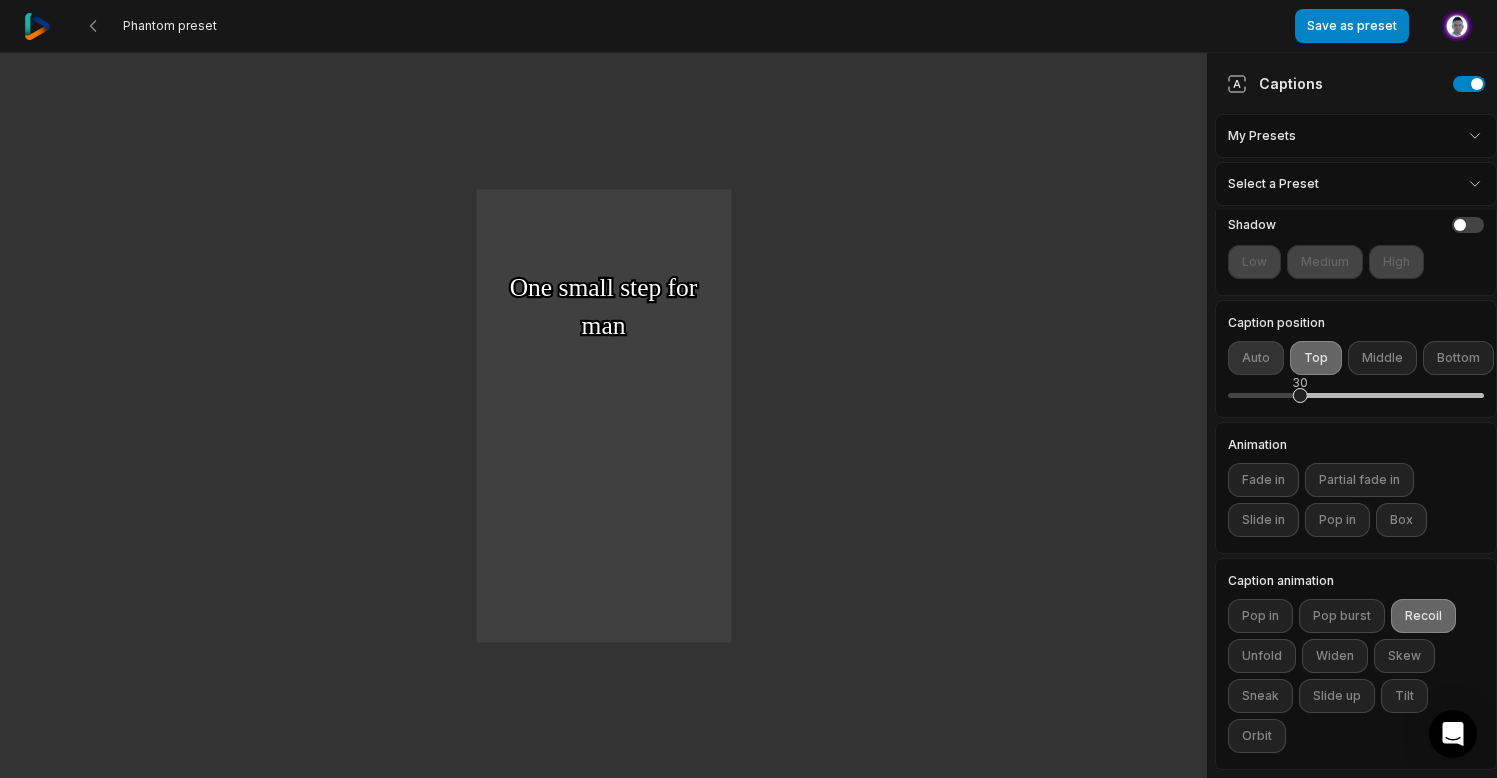 click on "Auto" at bounding box center [1256, 358] 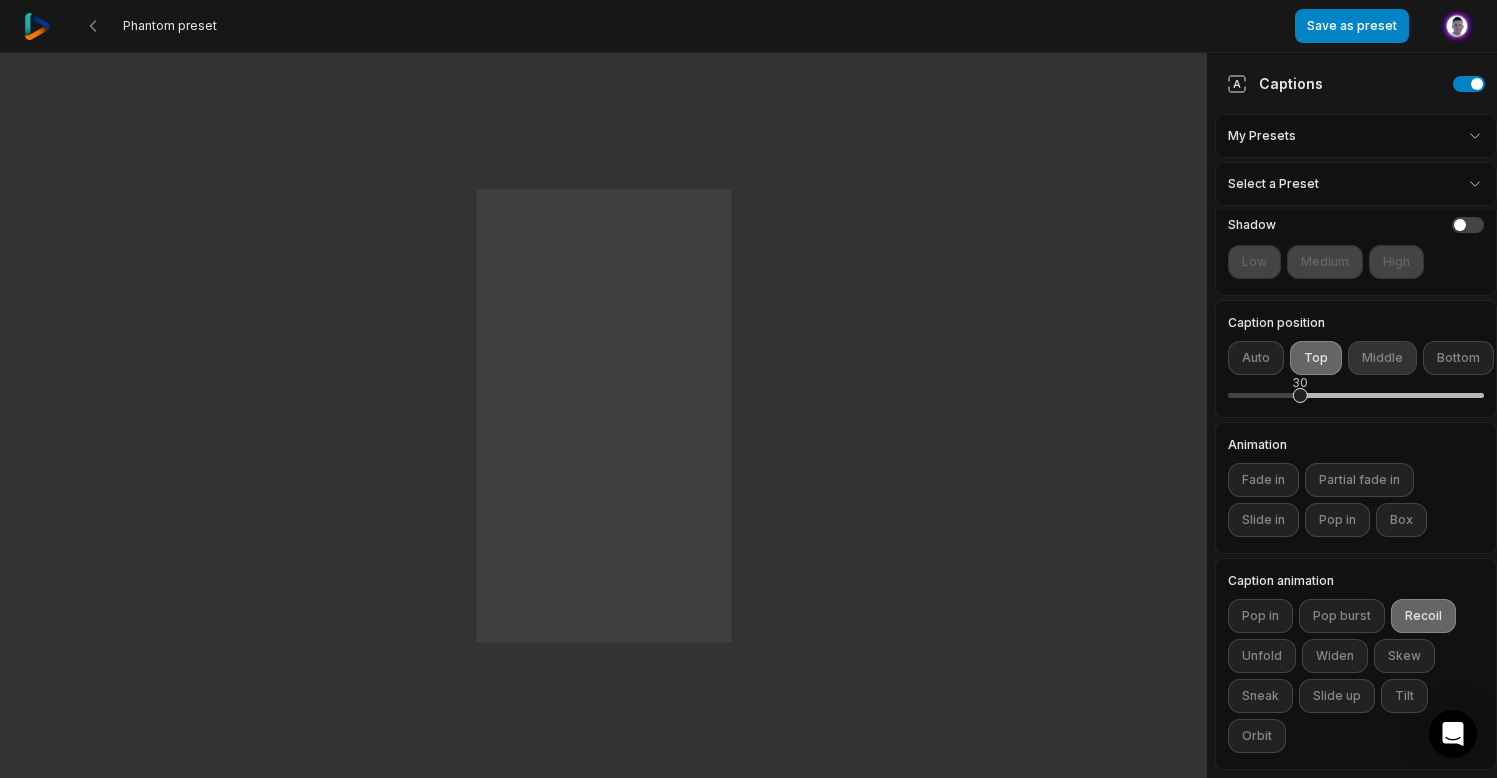 click on "Middle" at bounding box center [1382, 358] 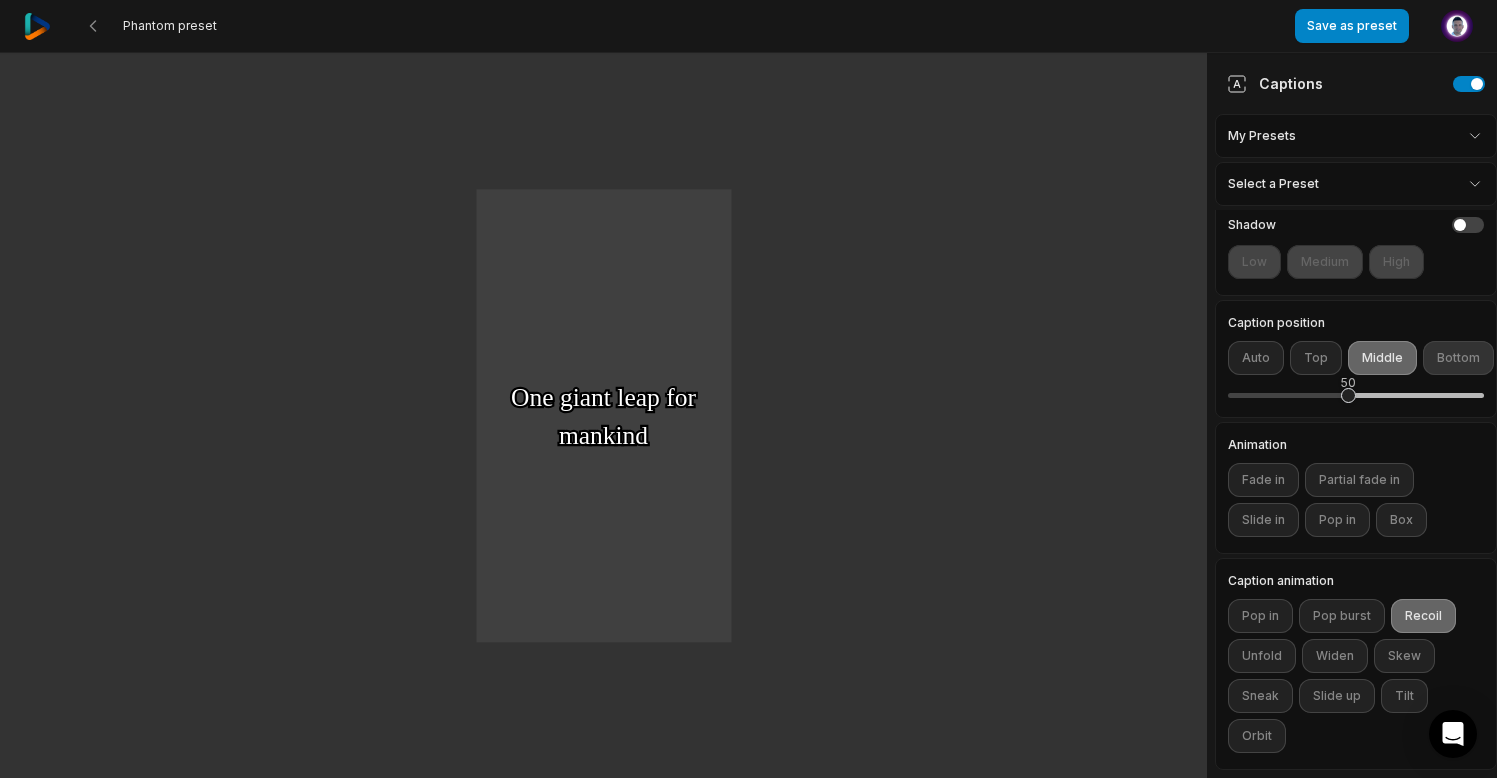 click on "Bottom" at bounding box center [1458, 358] 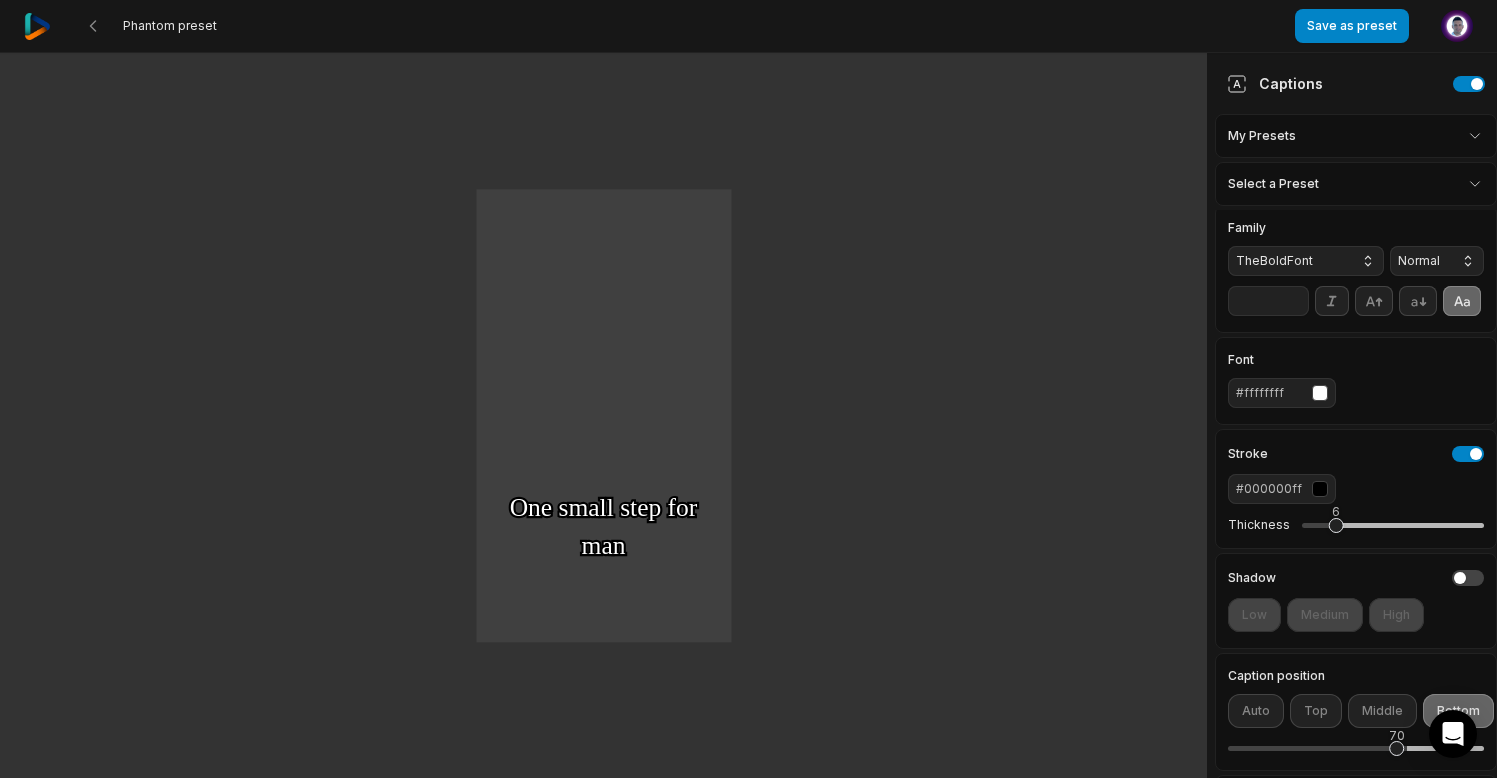 scroll, scrollTop: 0, scrollLeft: 2, axis: horizontal 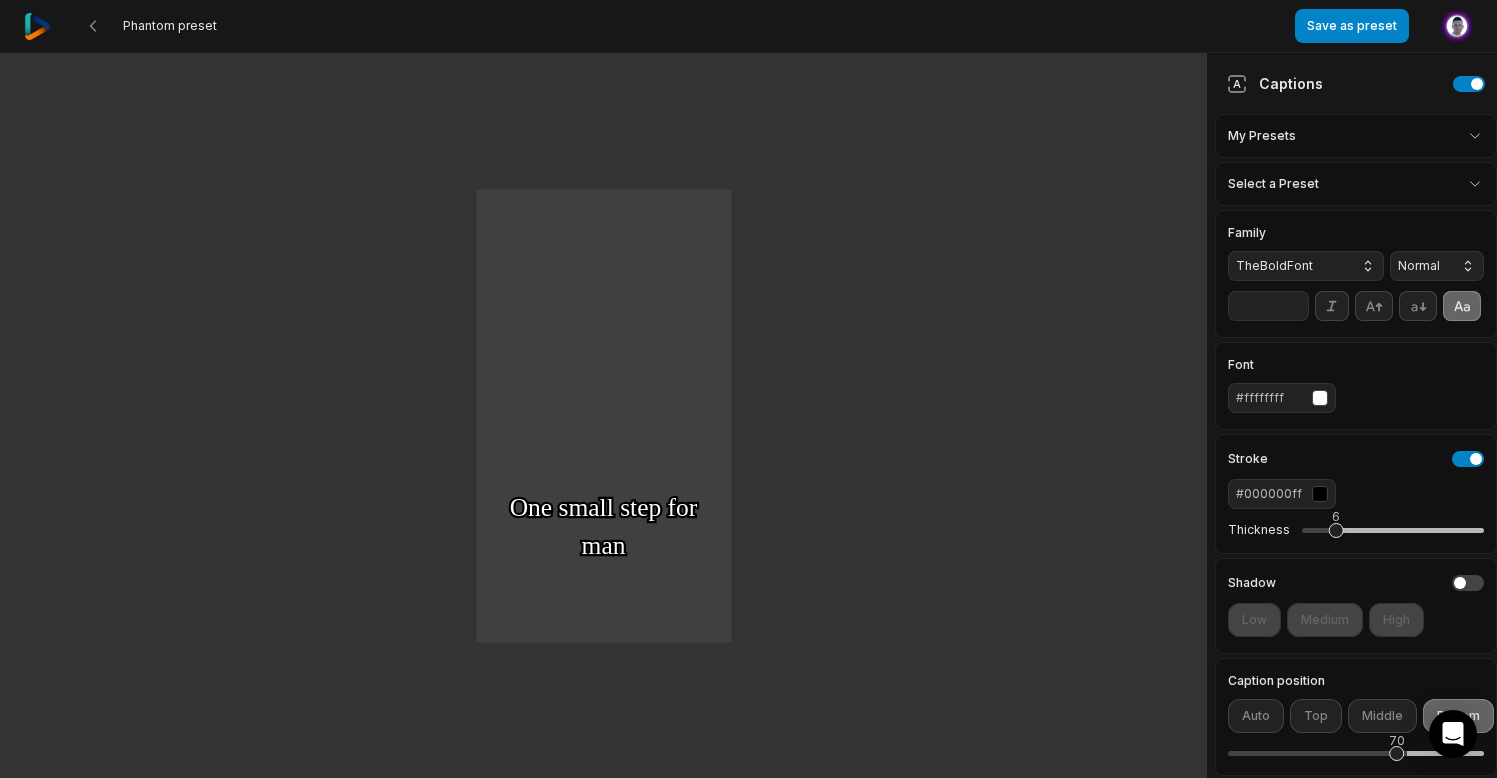 click on "One One   small small   step step   for for man man One One   giant giant   leap leap   for for mankind mankind" at bounding box center (603, 416) 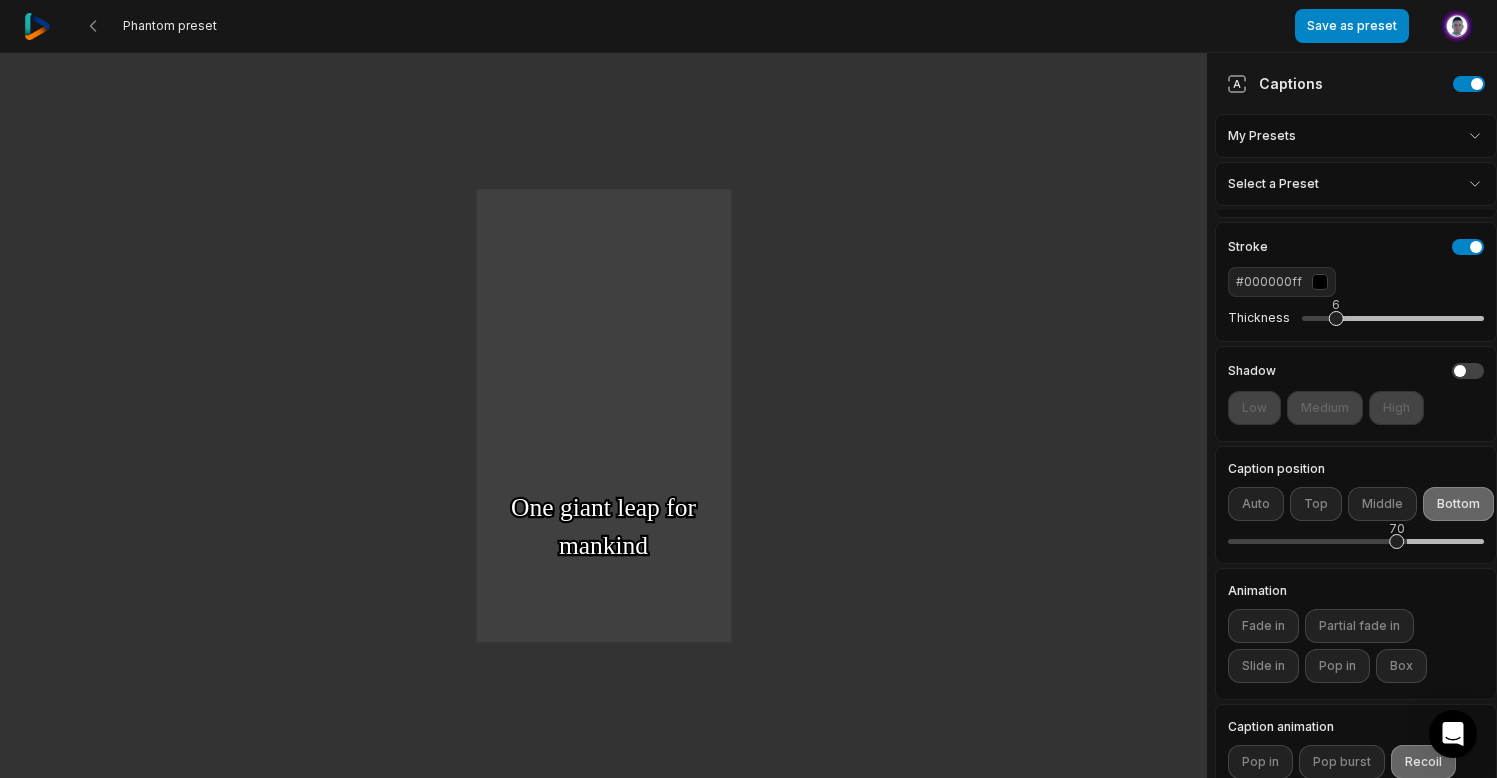 scroll, scrollTop: 0, scrollLeft: 2, axis: horizontal 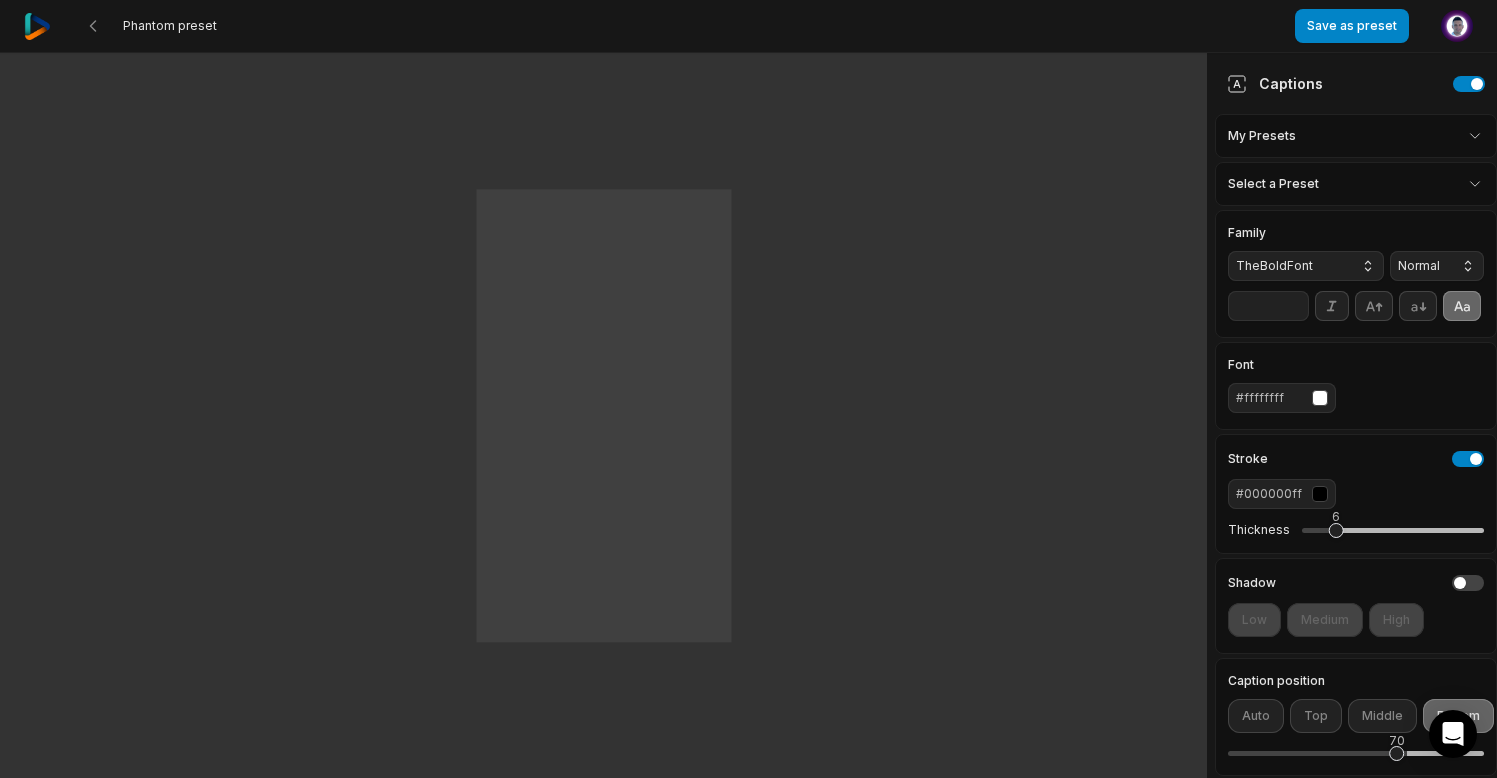 click at bounding box center [1320, 494] 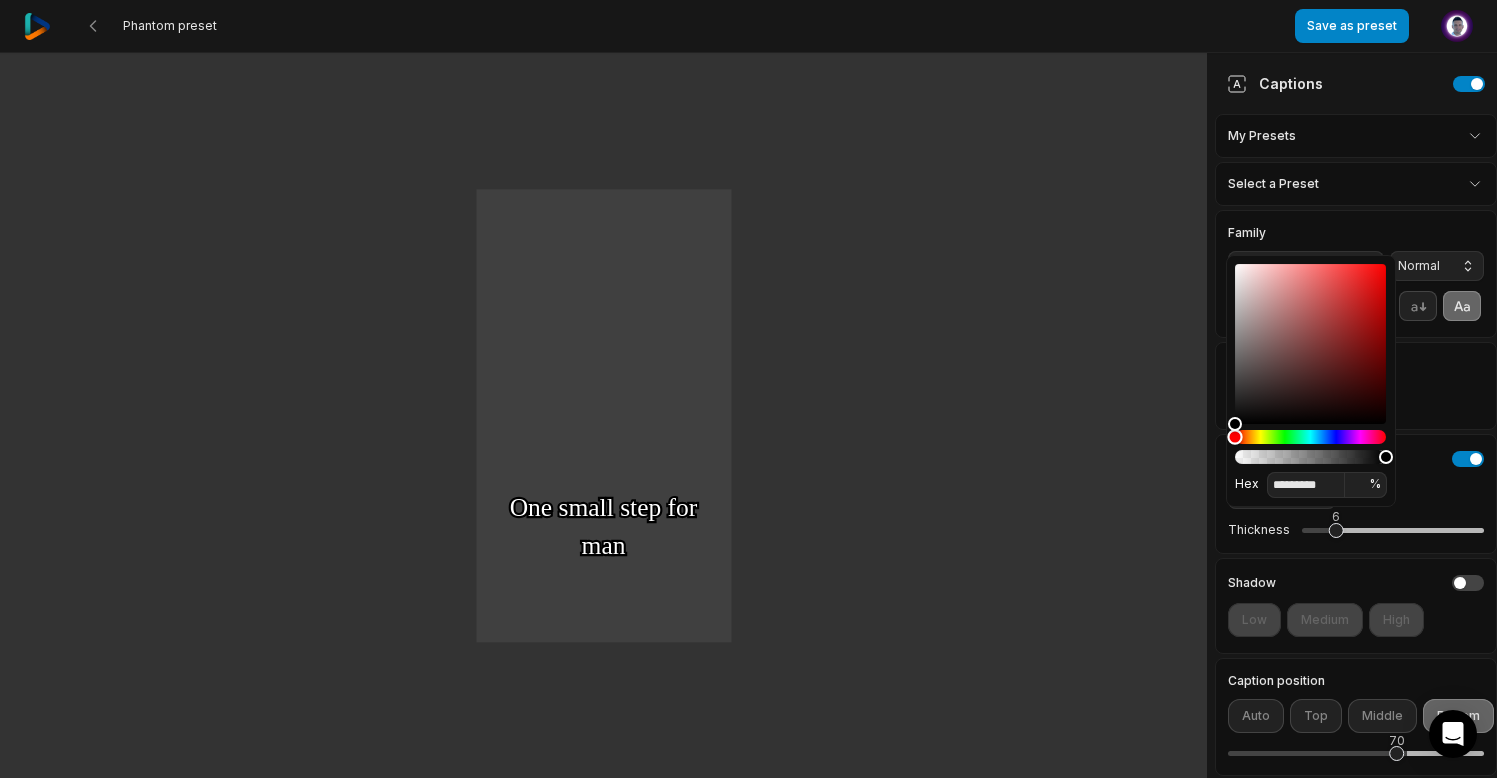 click at bounding box center [1310, 437] 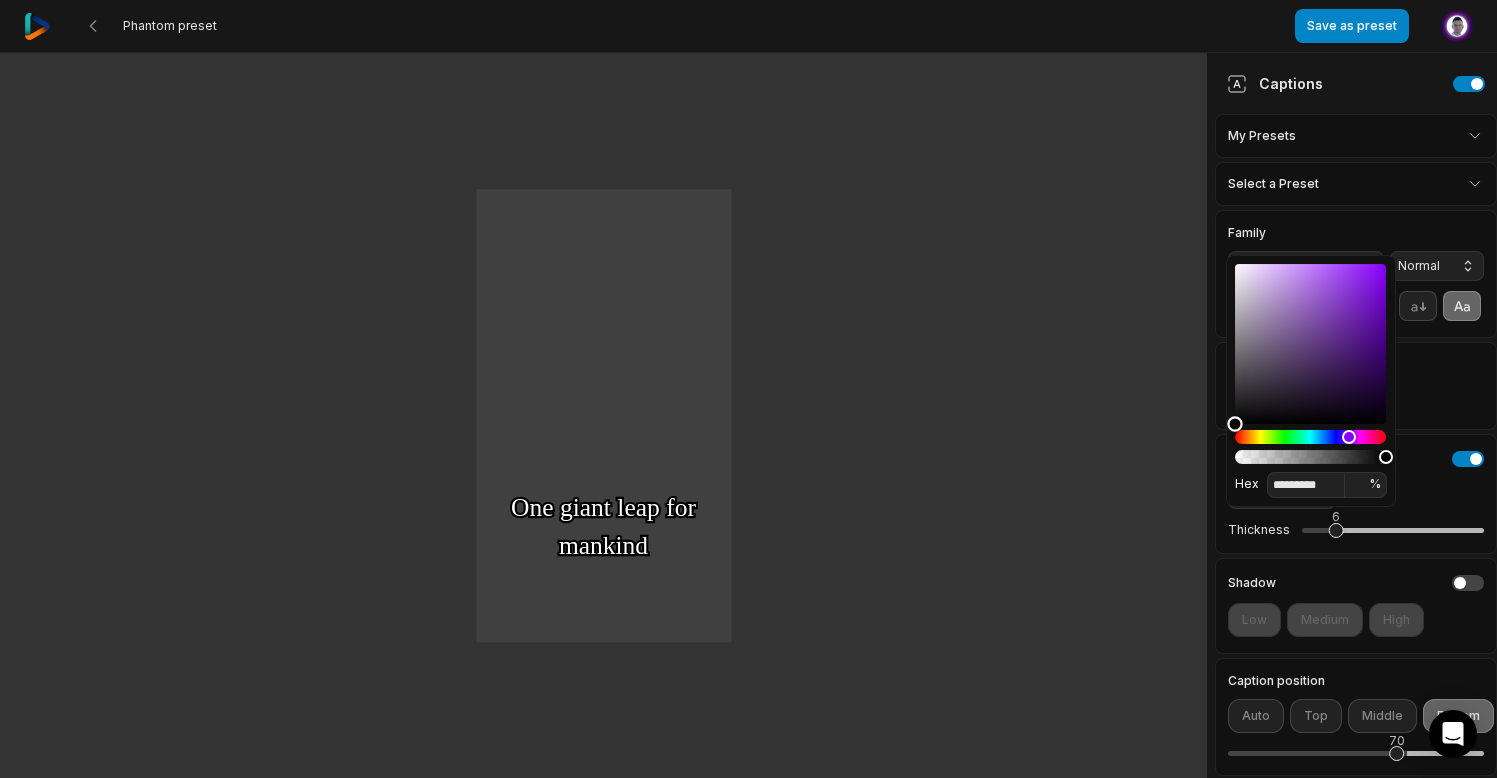 click at bounding box center (1310, 344) 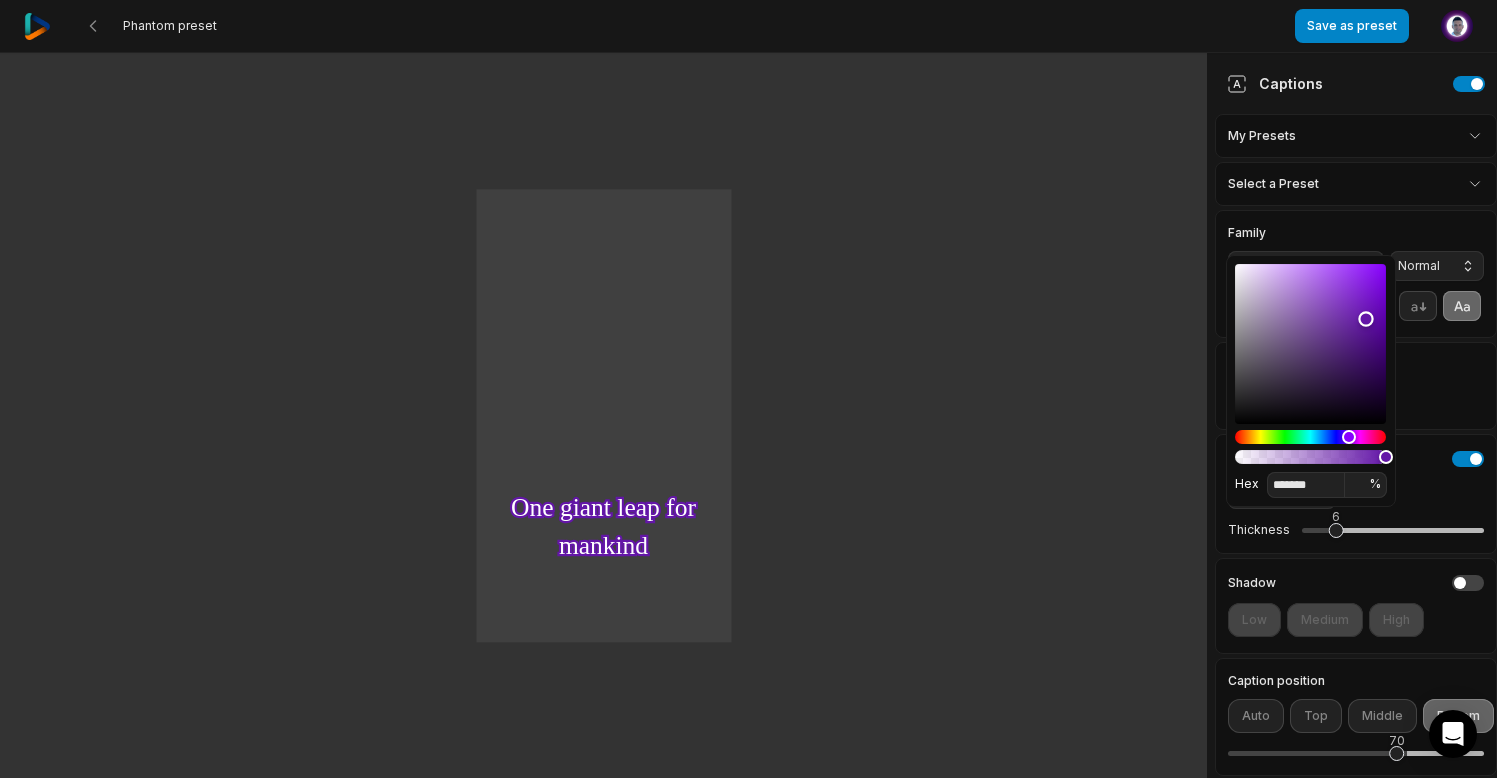 click at bounding box center (1310, 344) 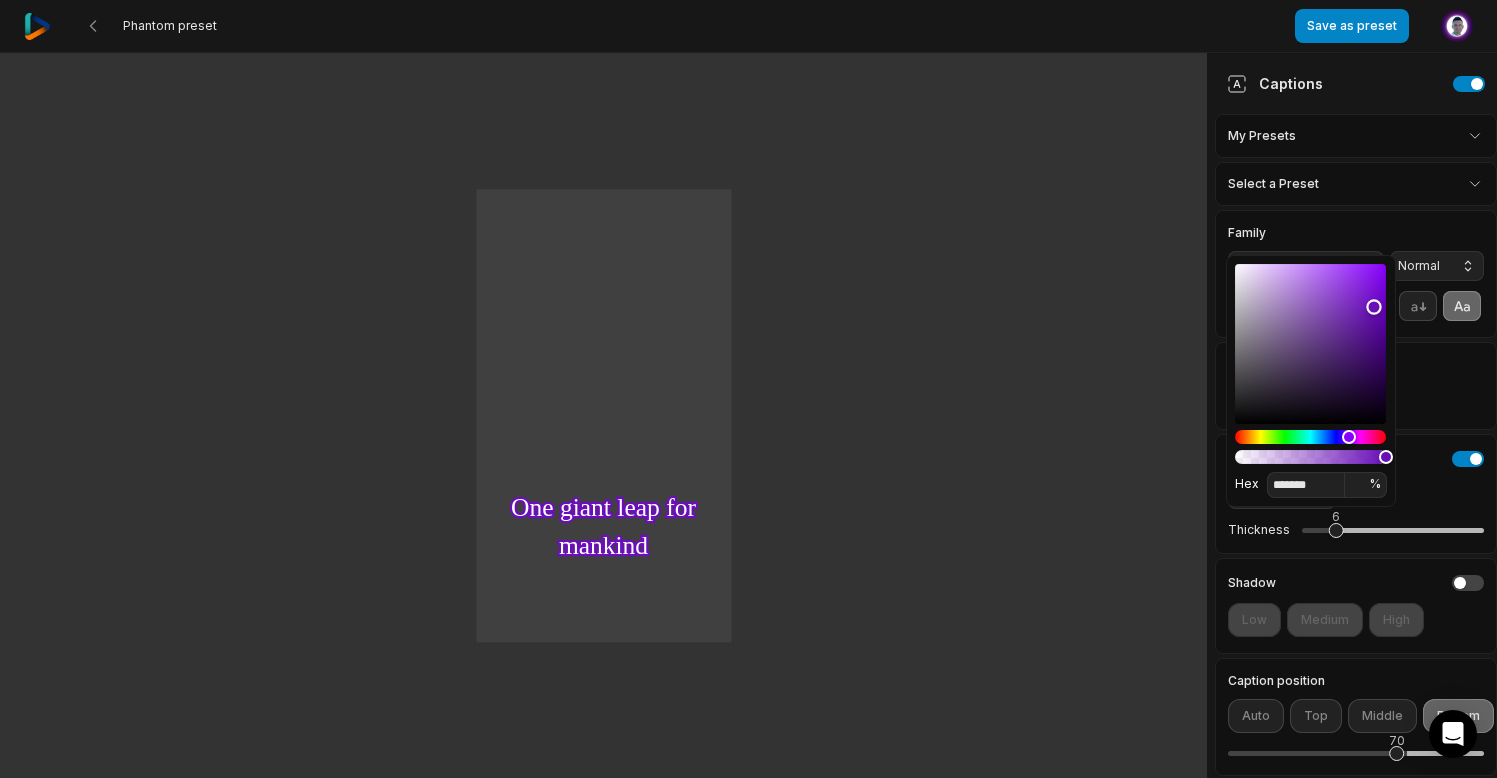 click at bounding box center [1310, 344] 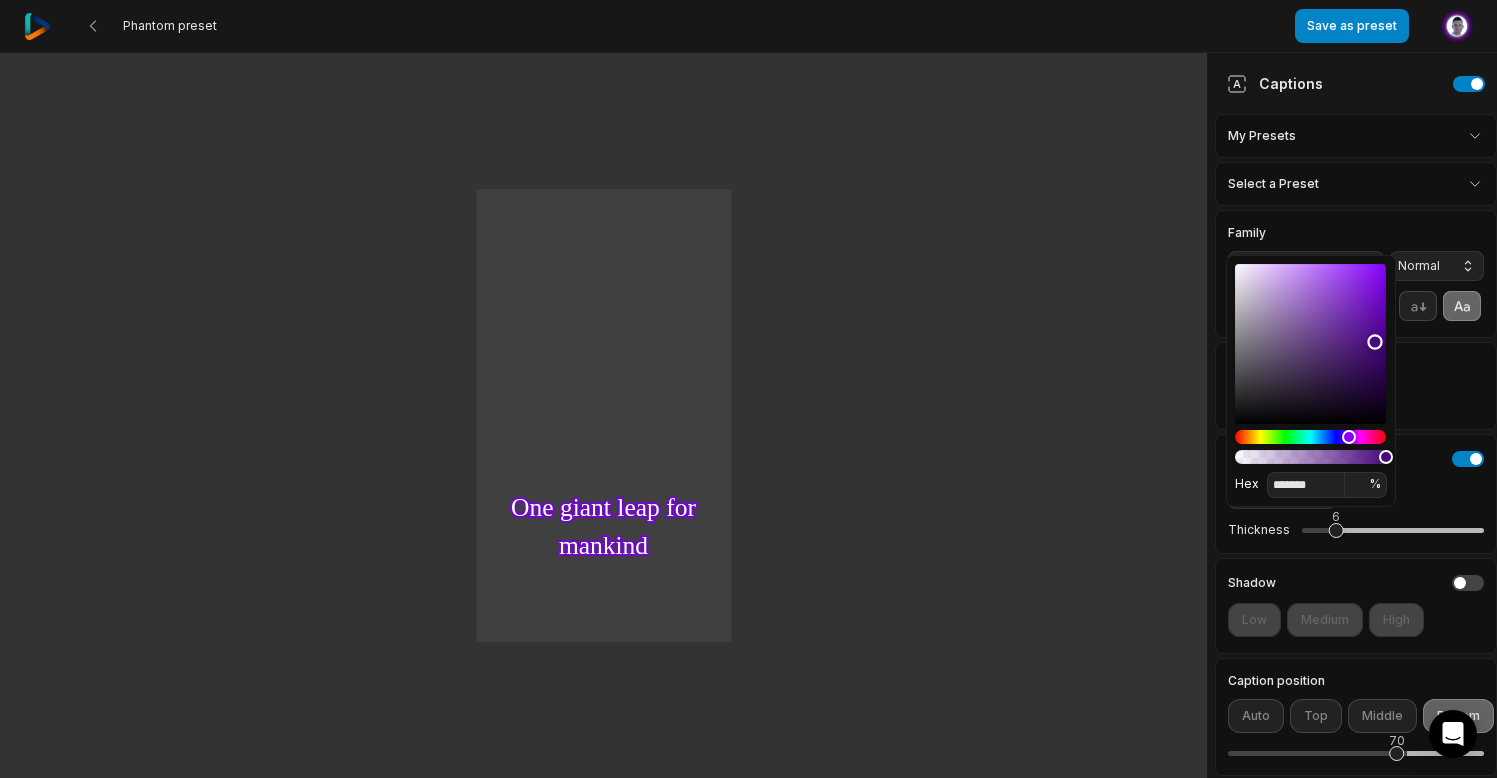 type on "*******" 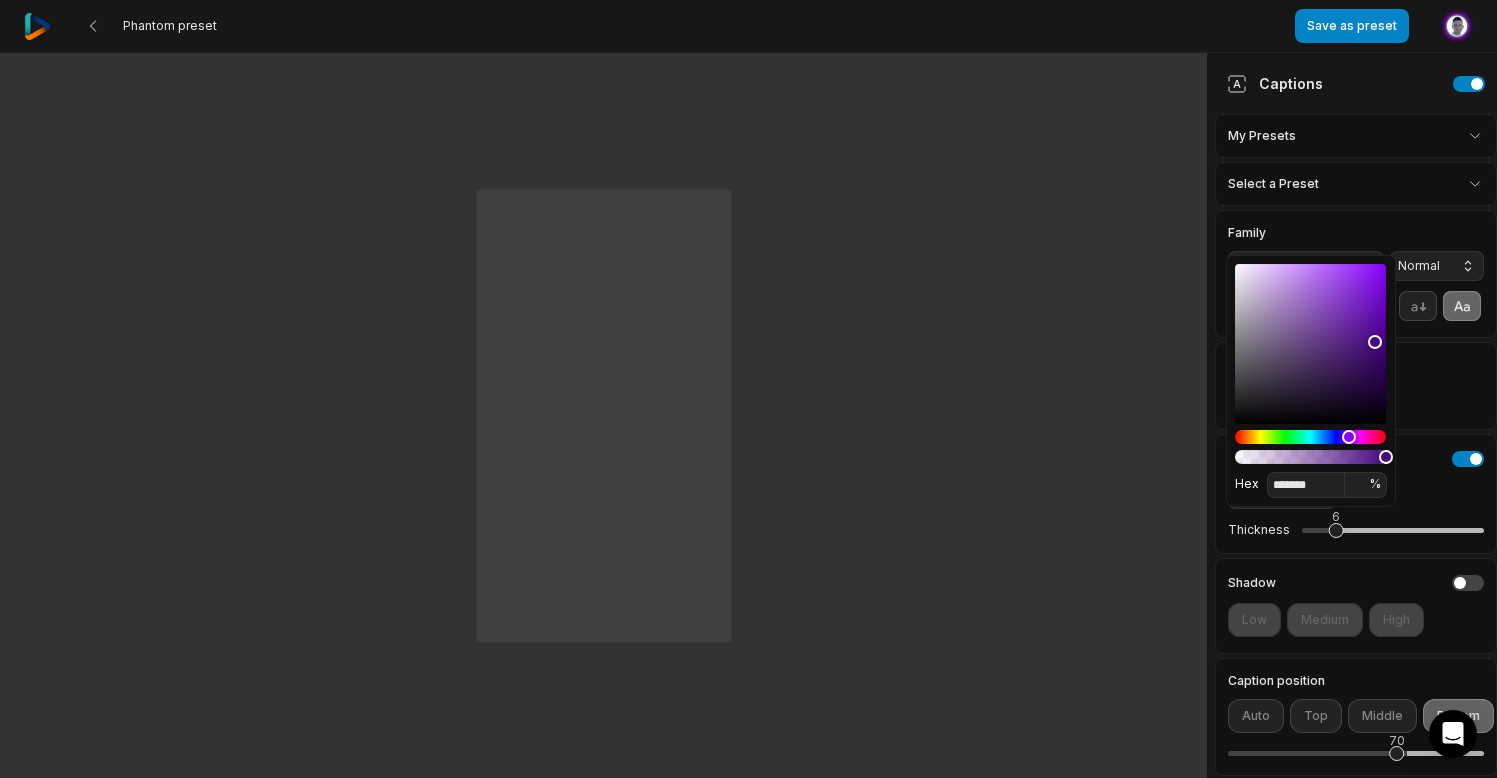 click on "One One   small small   step step   for for man man One One   giant giant   leap leap   for for mankind mankind" at bounding box center (603, 416) 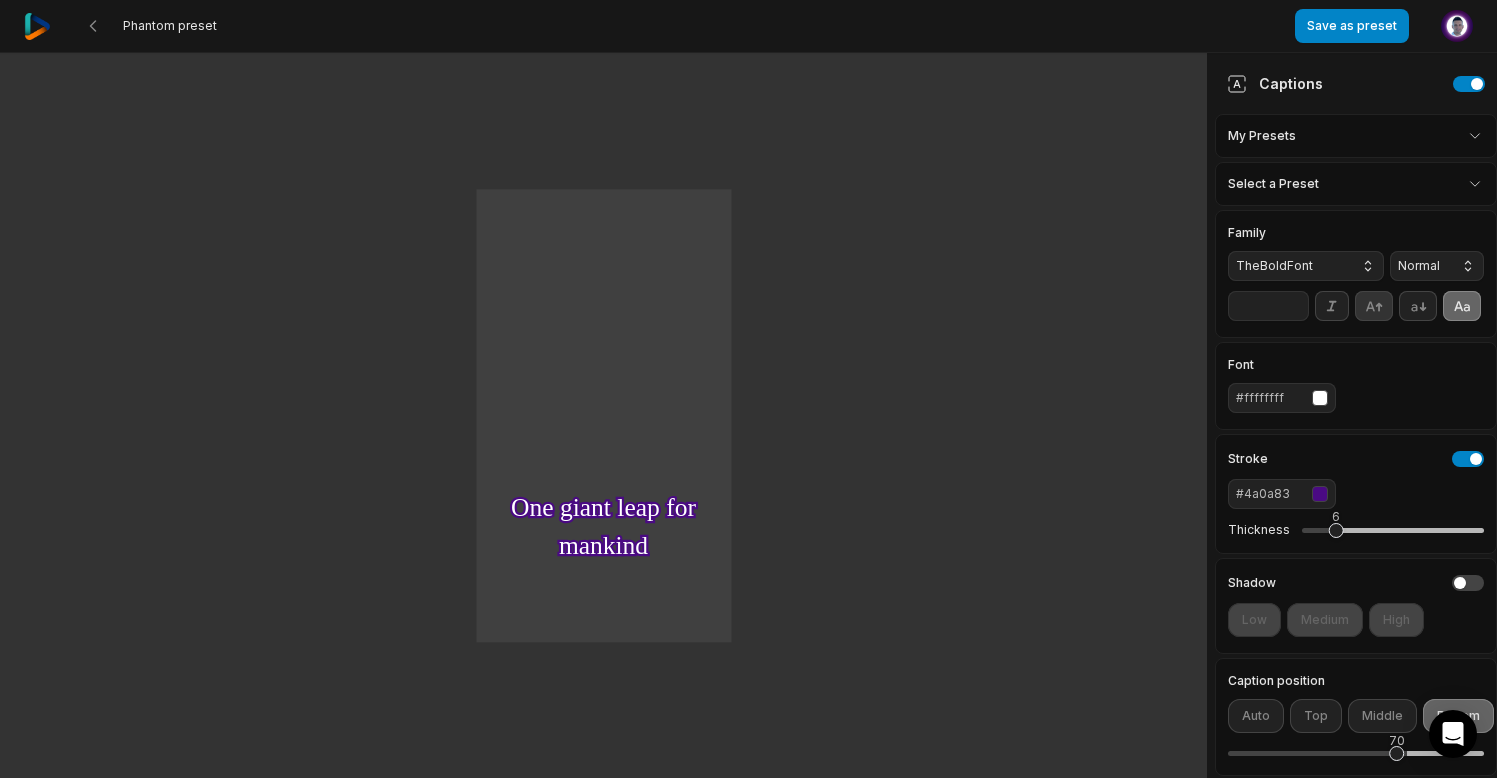 click 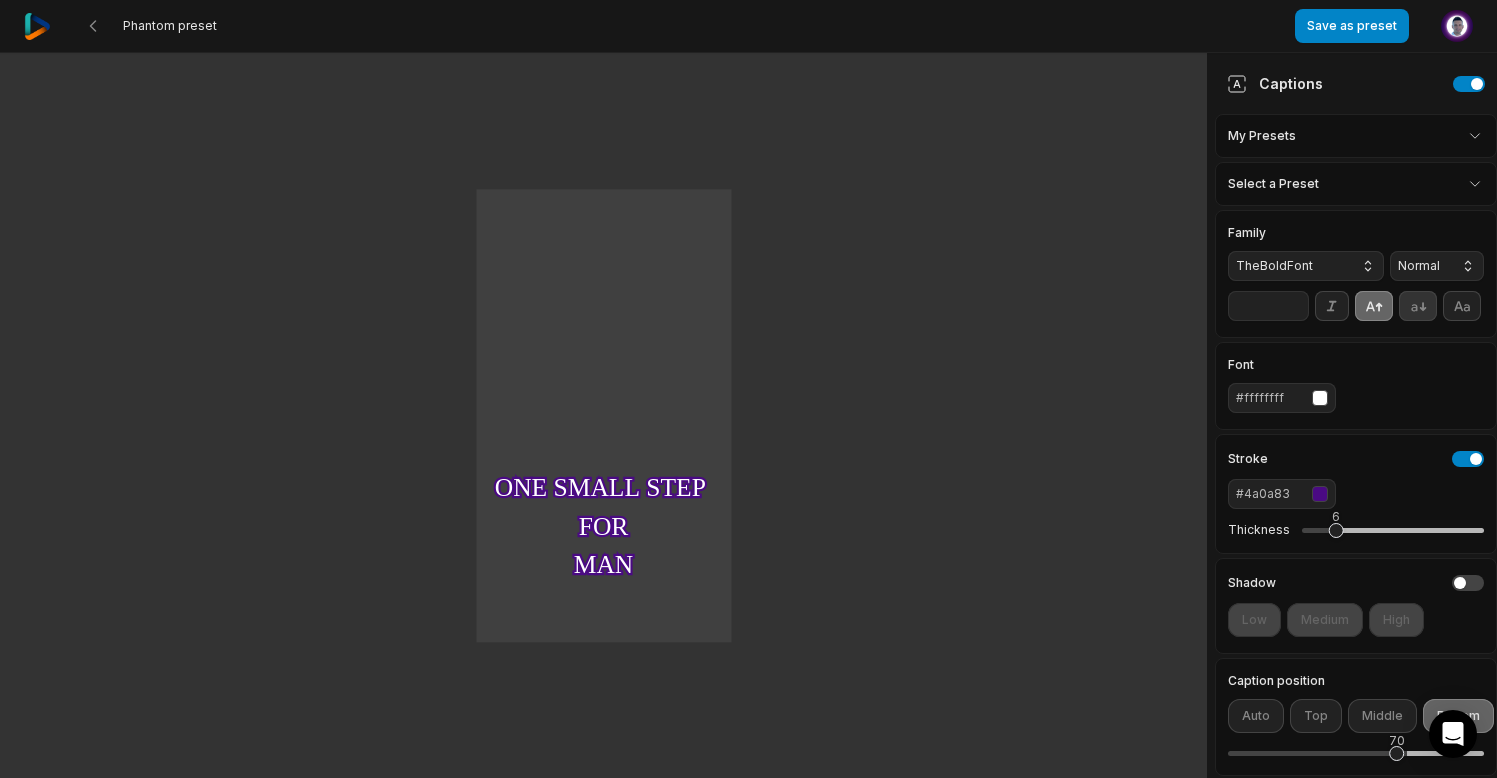 click 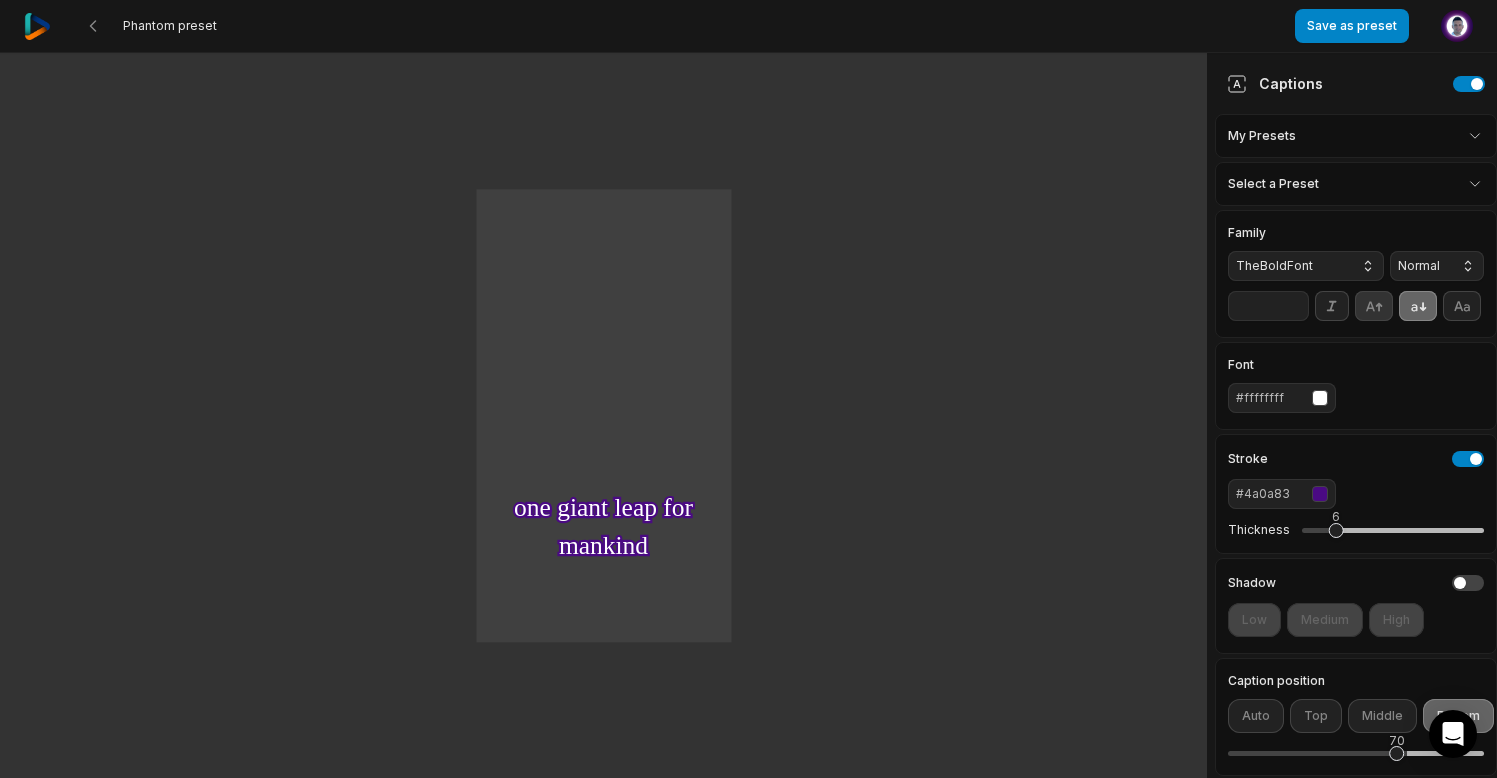 click 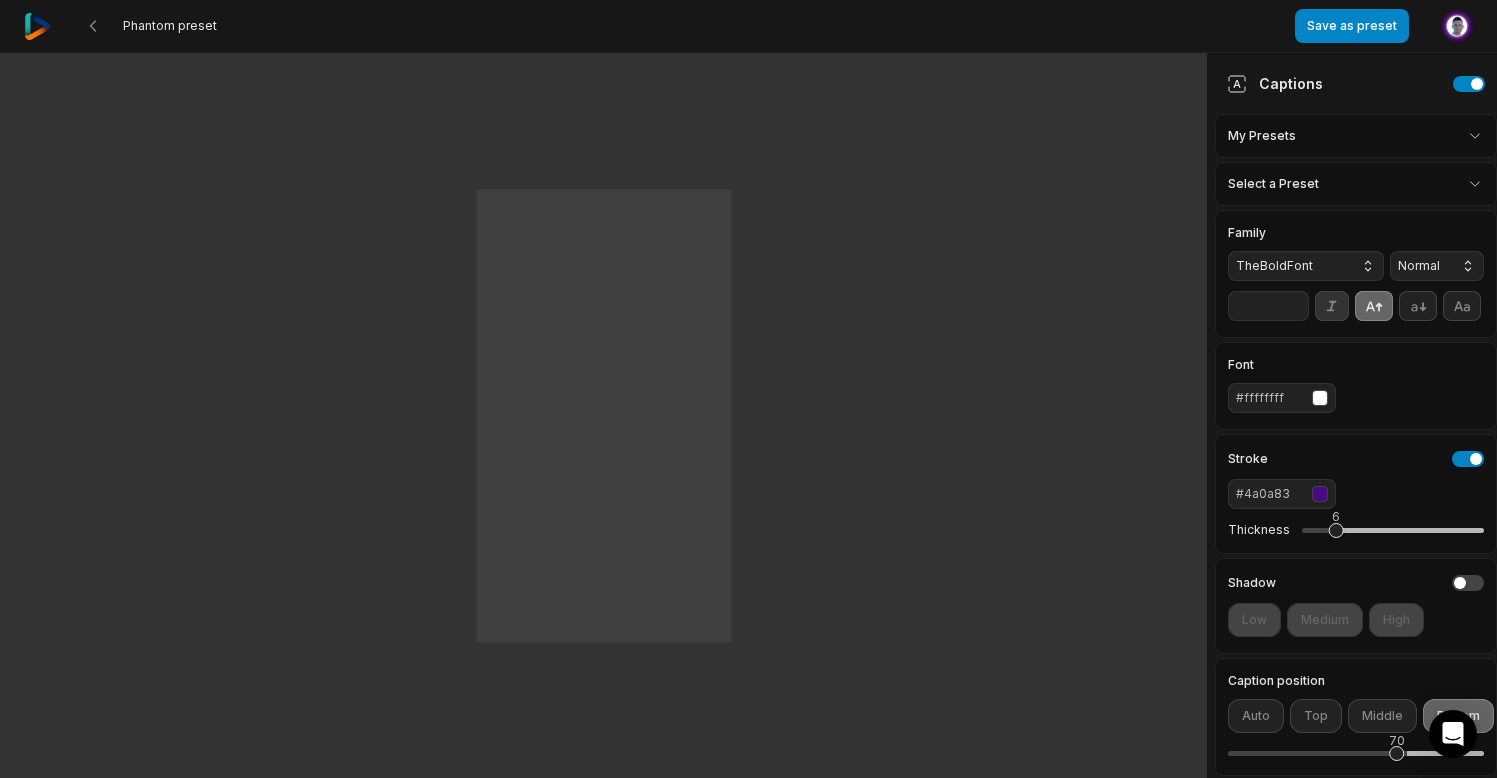 click 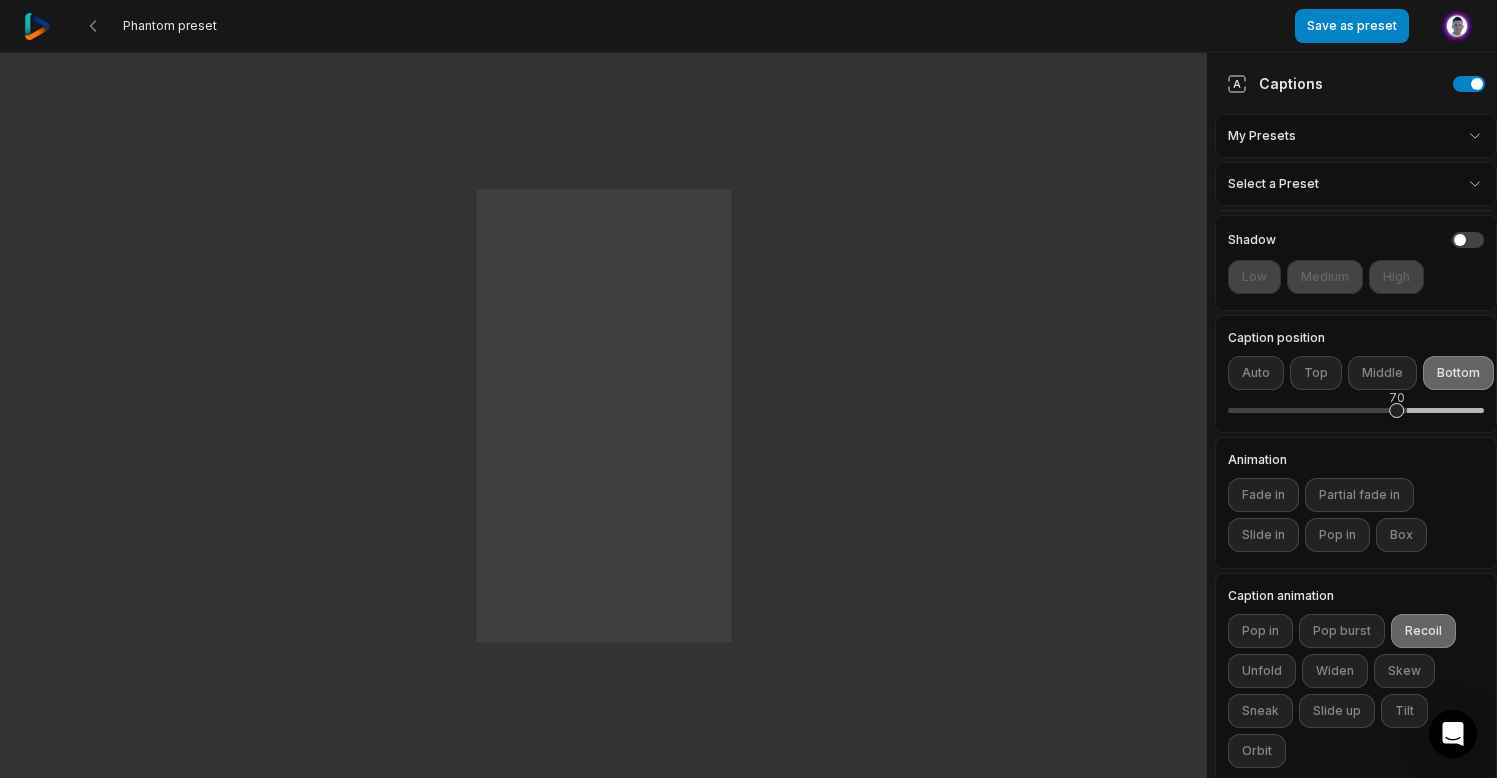 scroll, scrollTop: 403, scrollLeft: 2, axis: both 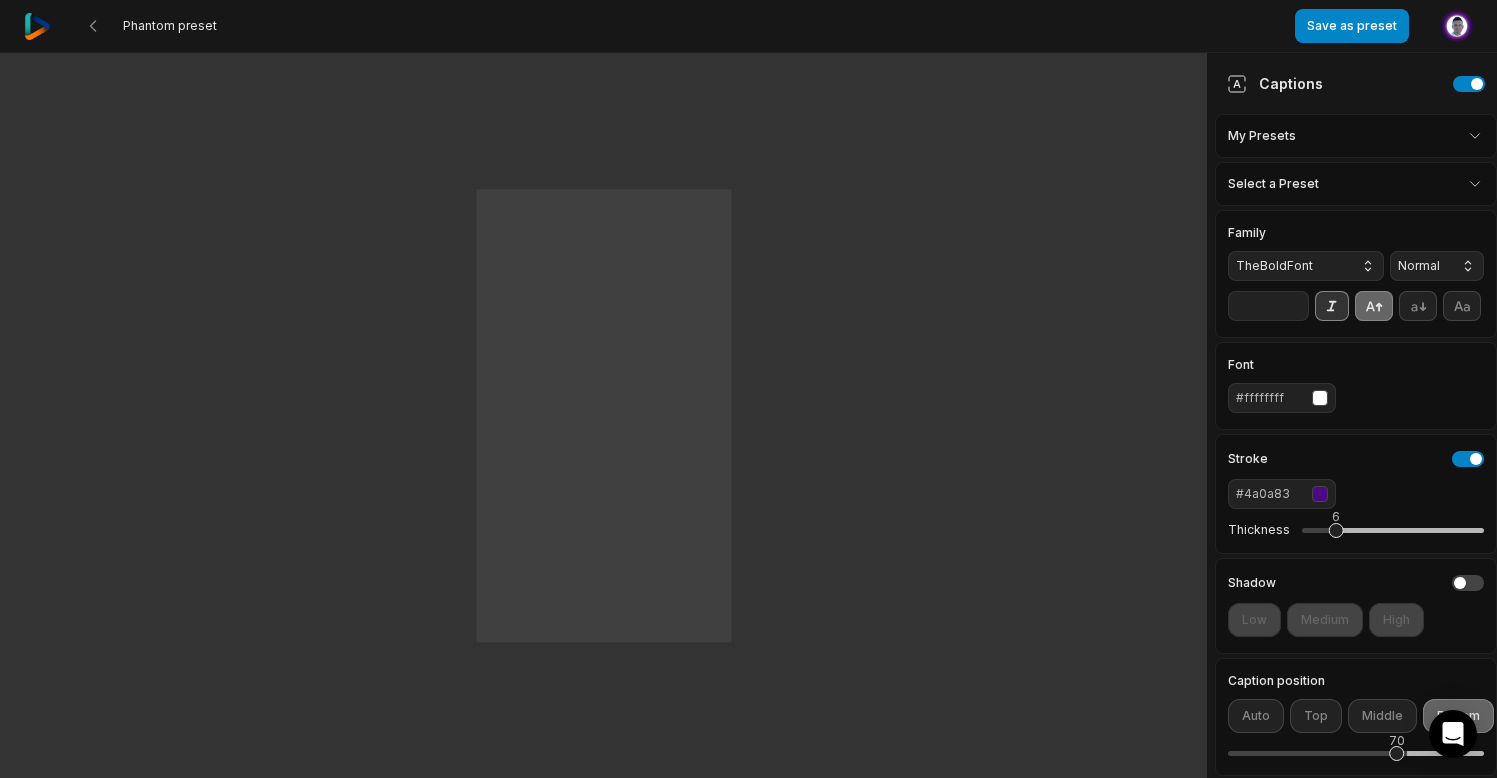 click at bounding box center [1332, 306] 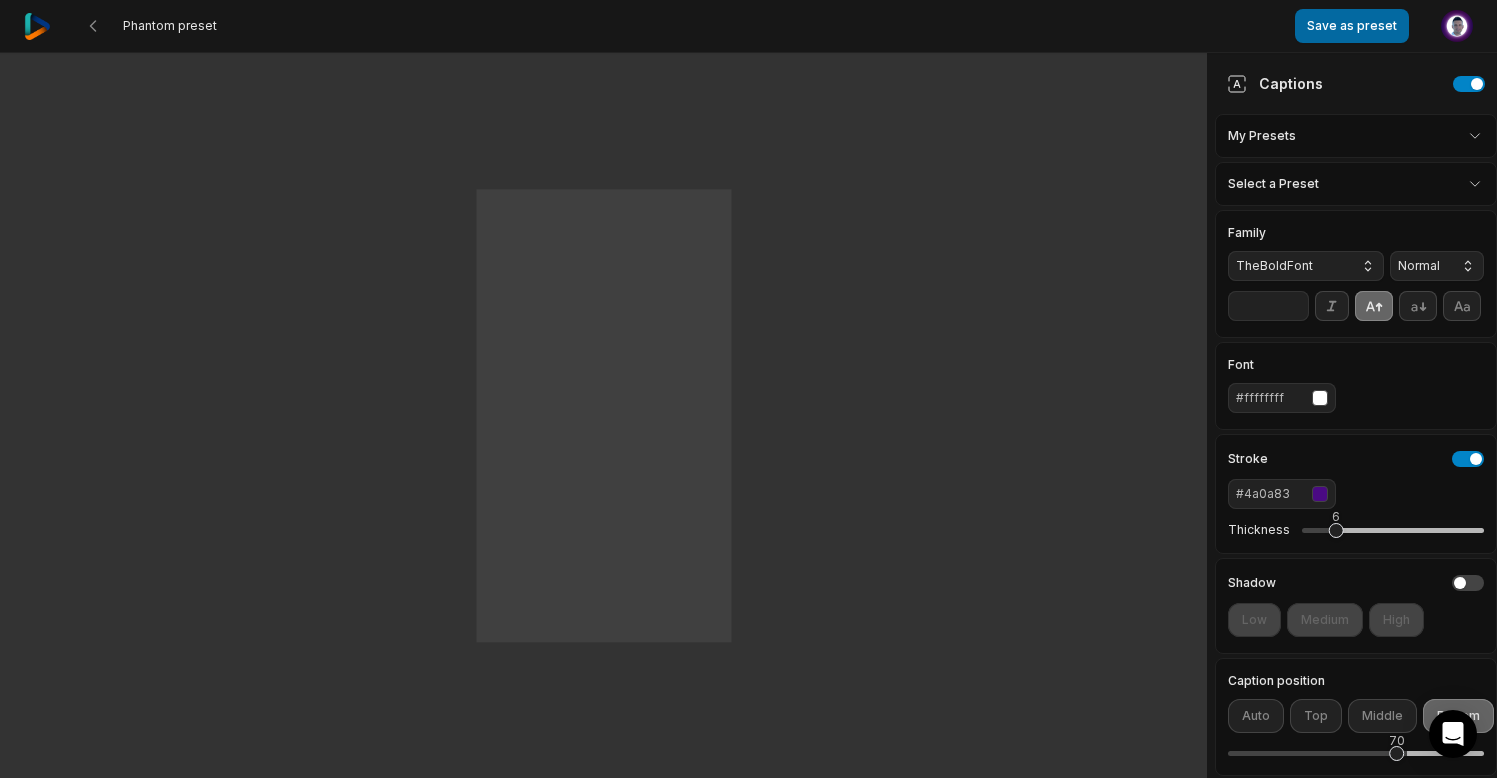 click on "Save as preset" at bounding box center (1352, 26) 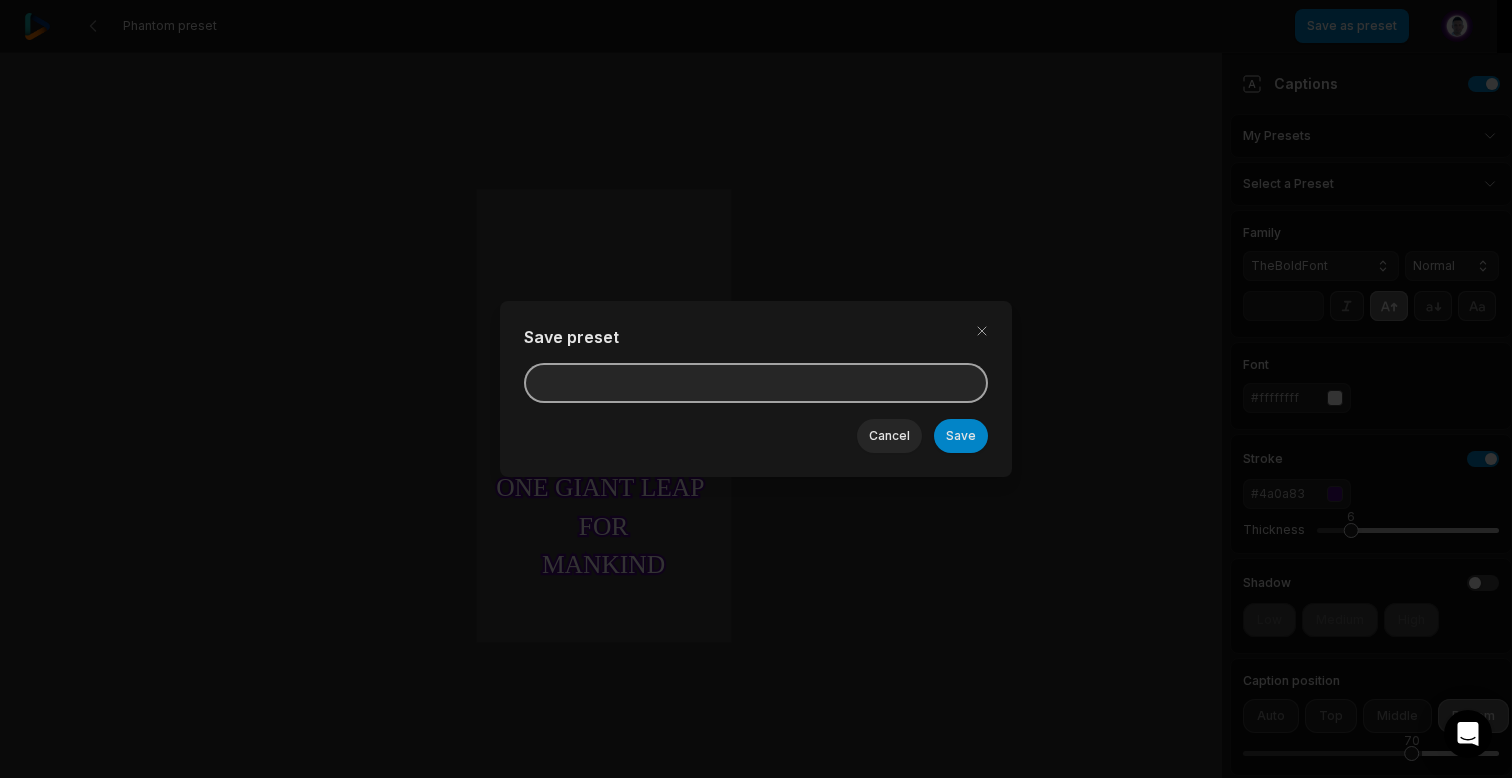 click at bounding box center (756, 383) 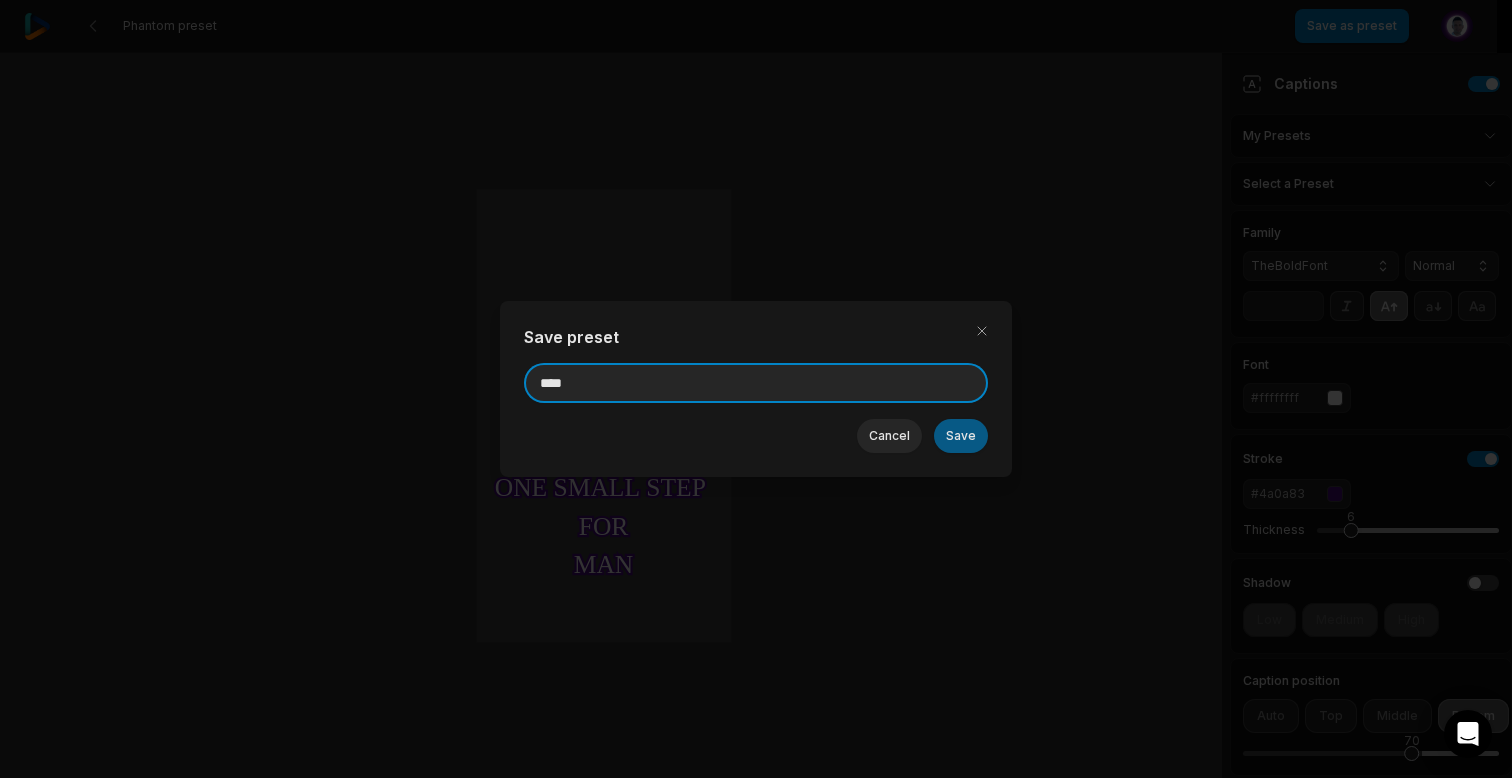 type on "****" 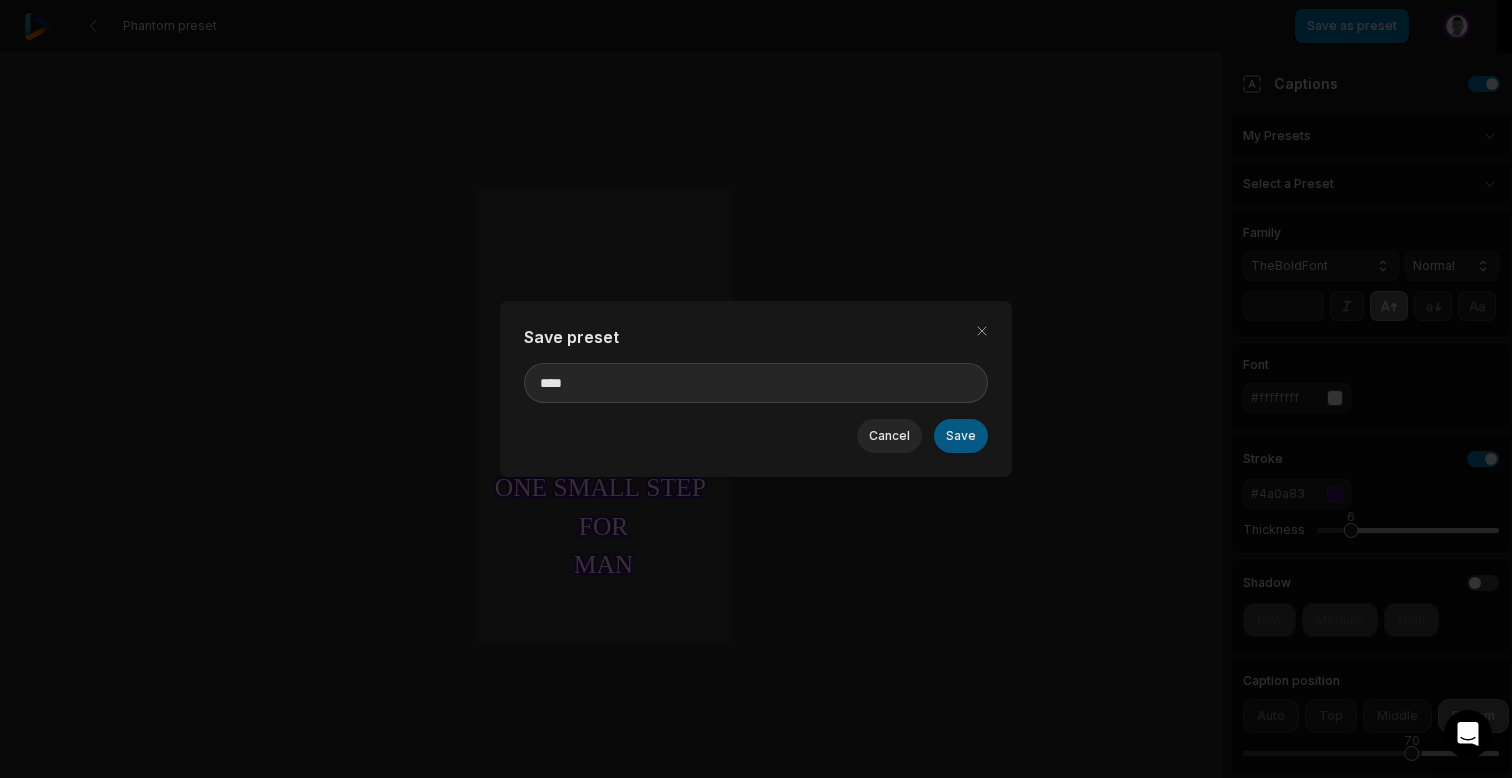click on "Save" at bounding box center (961, 436) 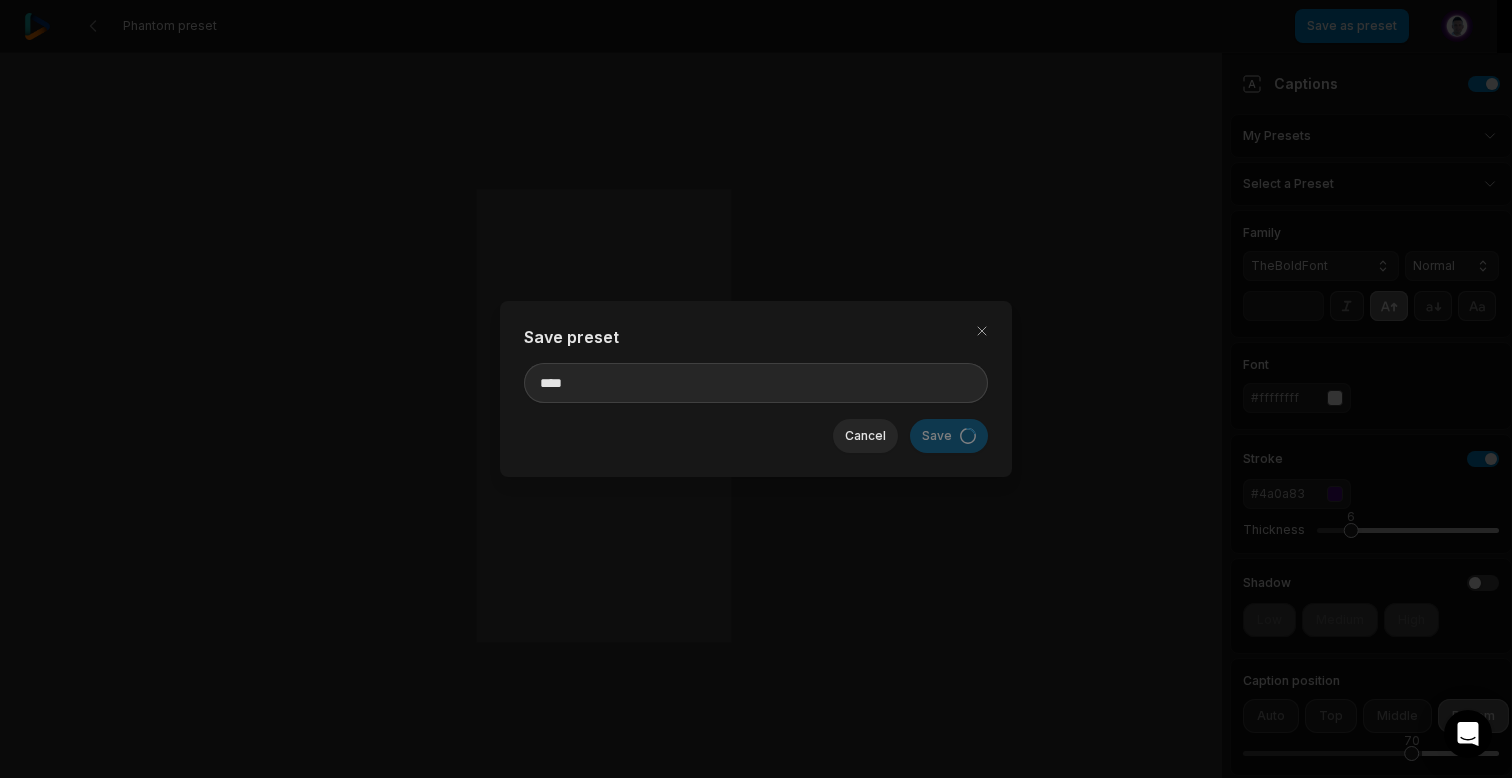 type 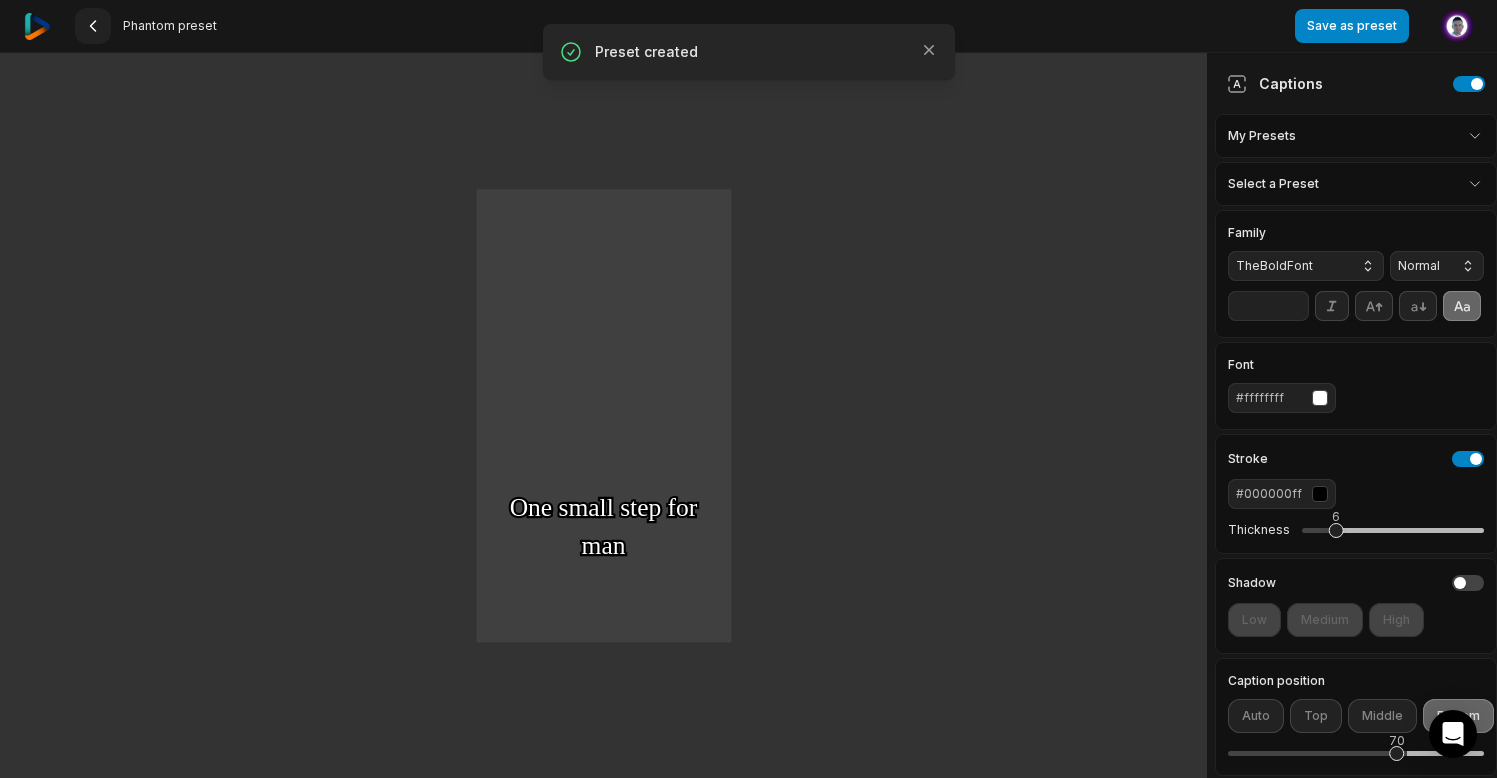 click 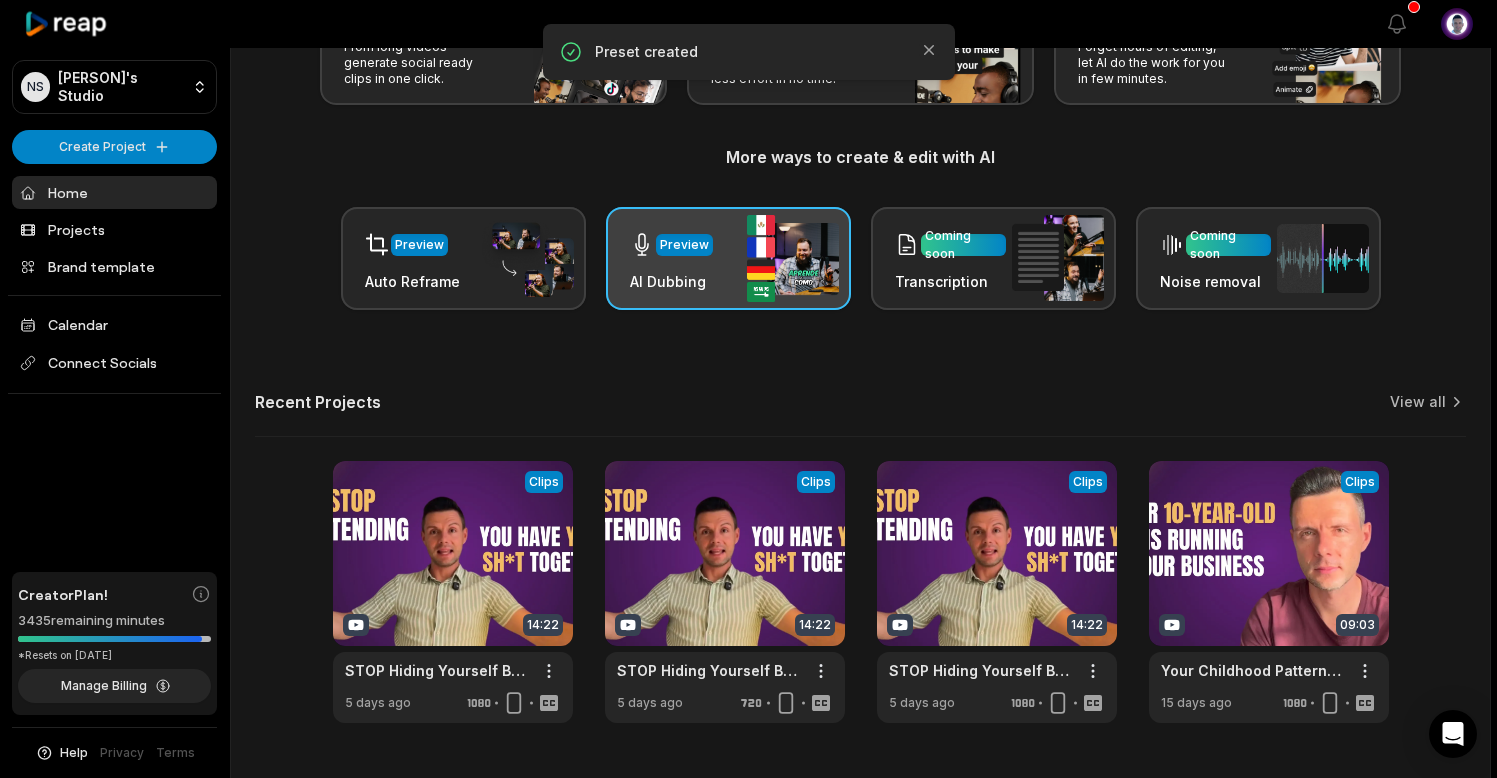 scroll, scrollTop: 184, scrollLeft: 0, axis: vertical 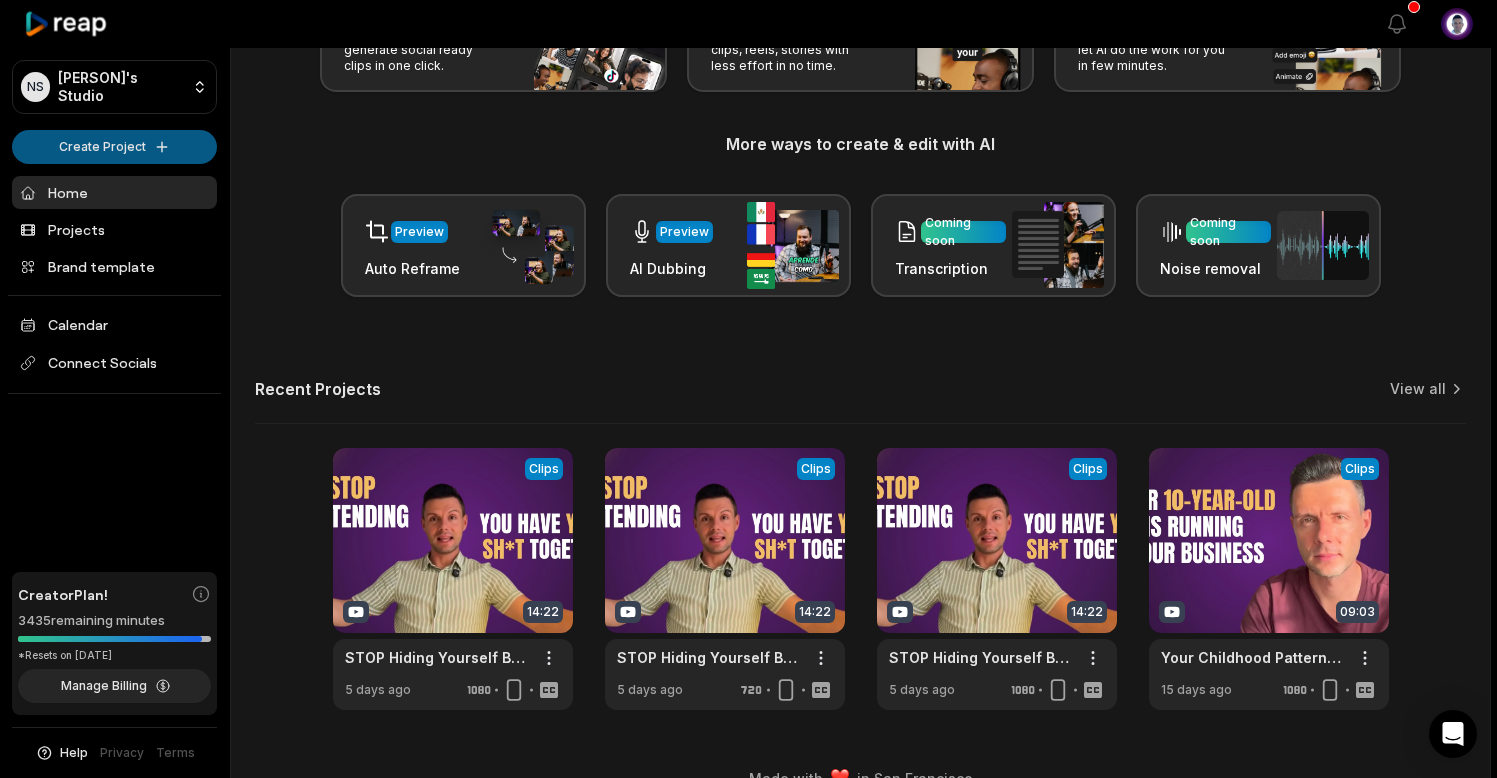 click on "NS Norbert's Studio Create Project Home Projects Brand template Calendar Connect Socials Creator  Plan! 3435  remaining minutes *Resets on July 1, 2026 Manage Billing Help Privacy Terms Open sidebar View notifications Open user menu   Let's Get Started! Generate Clips From long videos generate social ready clips in one click. Add Captions Add captions to your clips, reels, stories with less effort in no time. Edit Videos Coming soon Forget hours of editing, let AI do the work for you in few minutes. More ways to create & edit with AI Preview Auto Reframe Preview AI Dubbing Coming soon Transcription Coming soon Noise removal Recent Projects View all View Clips Clips 14:22 STOP Hiding Yourself Behind Filters Open options 5 days ago View Clips Clips 14:22 STOP Hiding Yourself Behind Filters Open options 5 days ago View Clips Clips 14:22 STOP Hiding Yourself Behind Filters Open options 5 days ago View Clips Clips 09:03 Your Childhood Patterns Are Running Your Business Open options 15 days ago Made with" at bounding box center (748, 205) 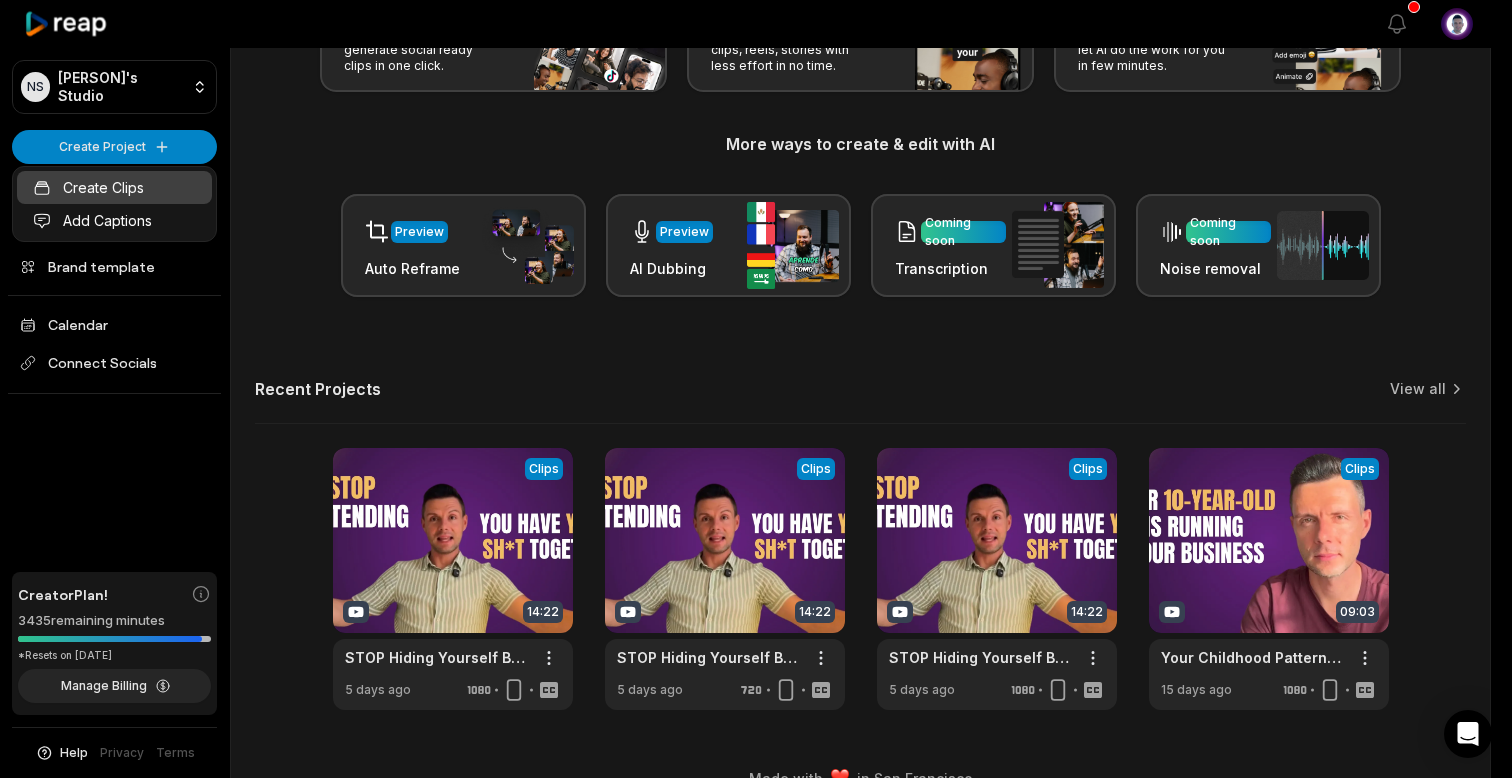 click on "Create Clips" at bounding box center (114, 187) 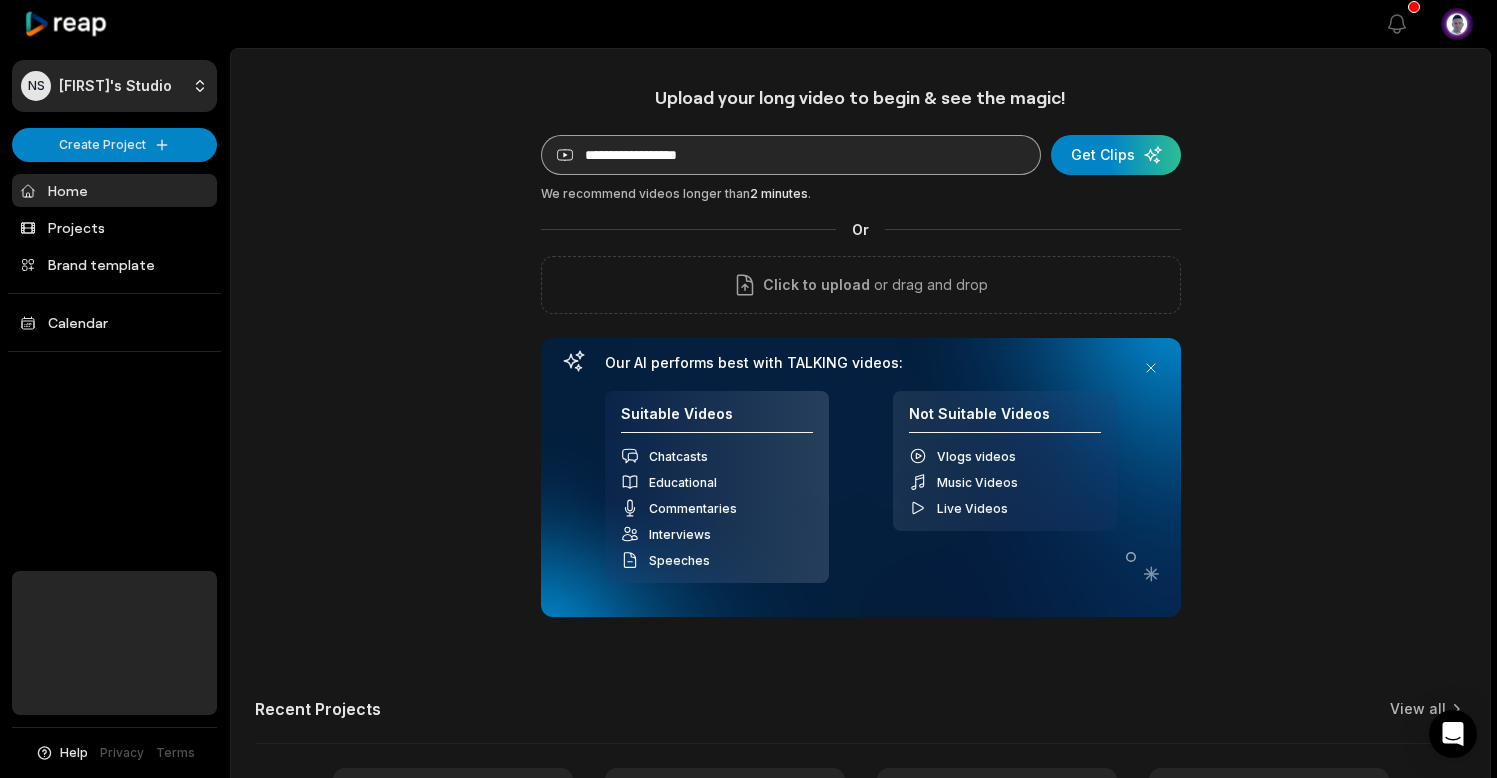 scroll, scrollTop: 0, scrollLeft: 0, axis: both 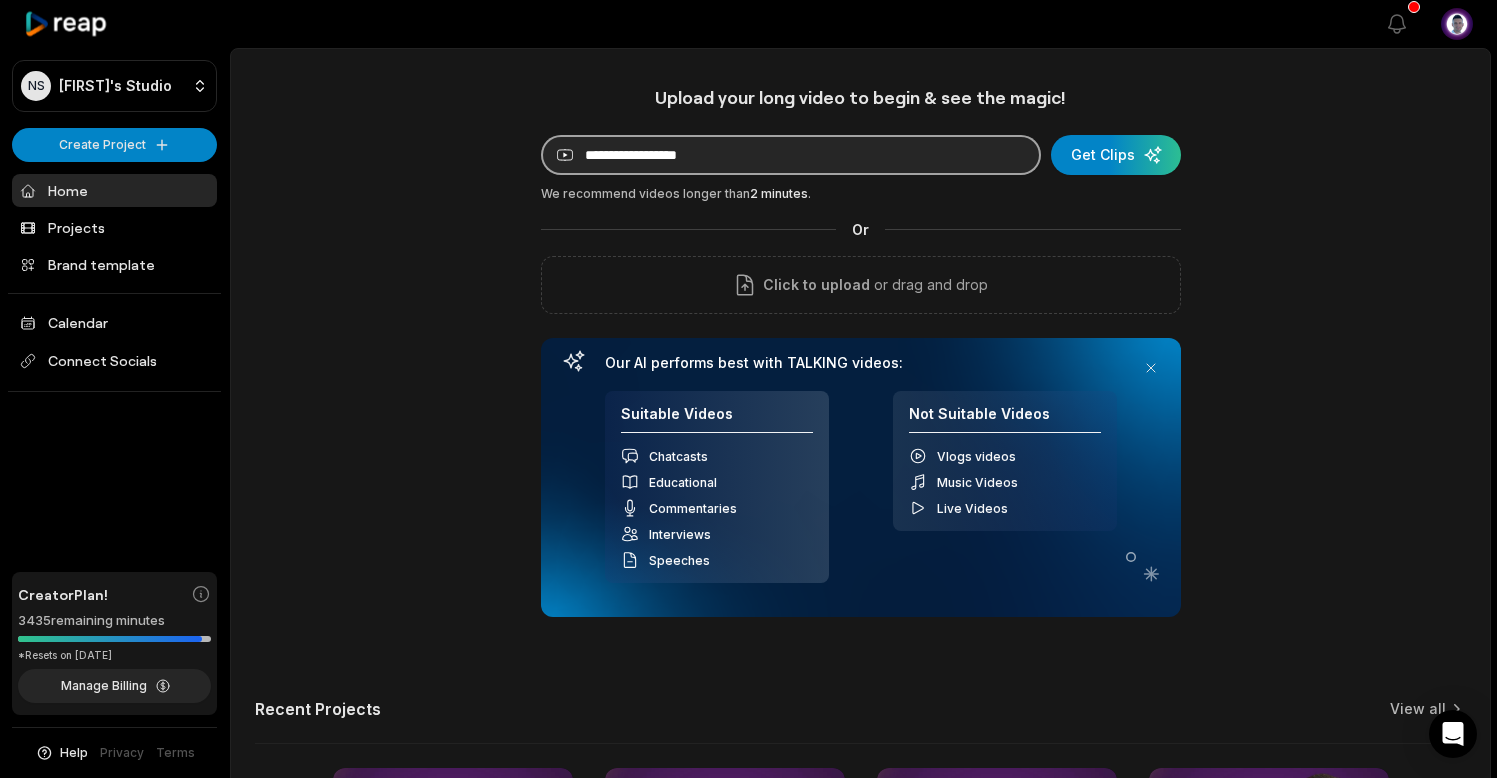click at bounding box center [791, 155] 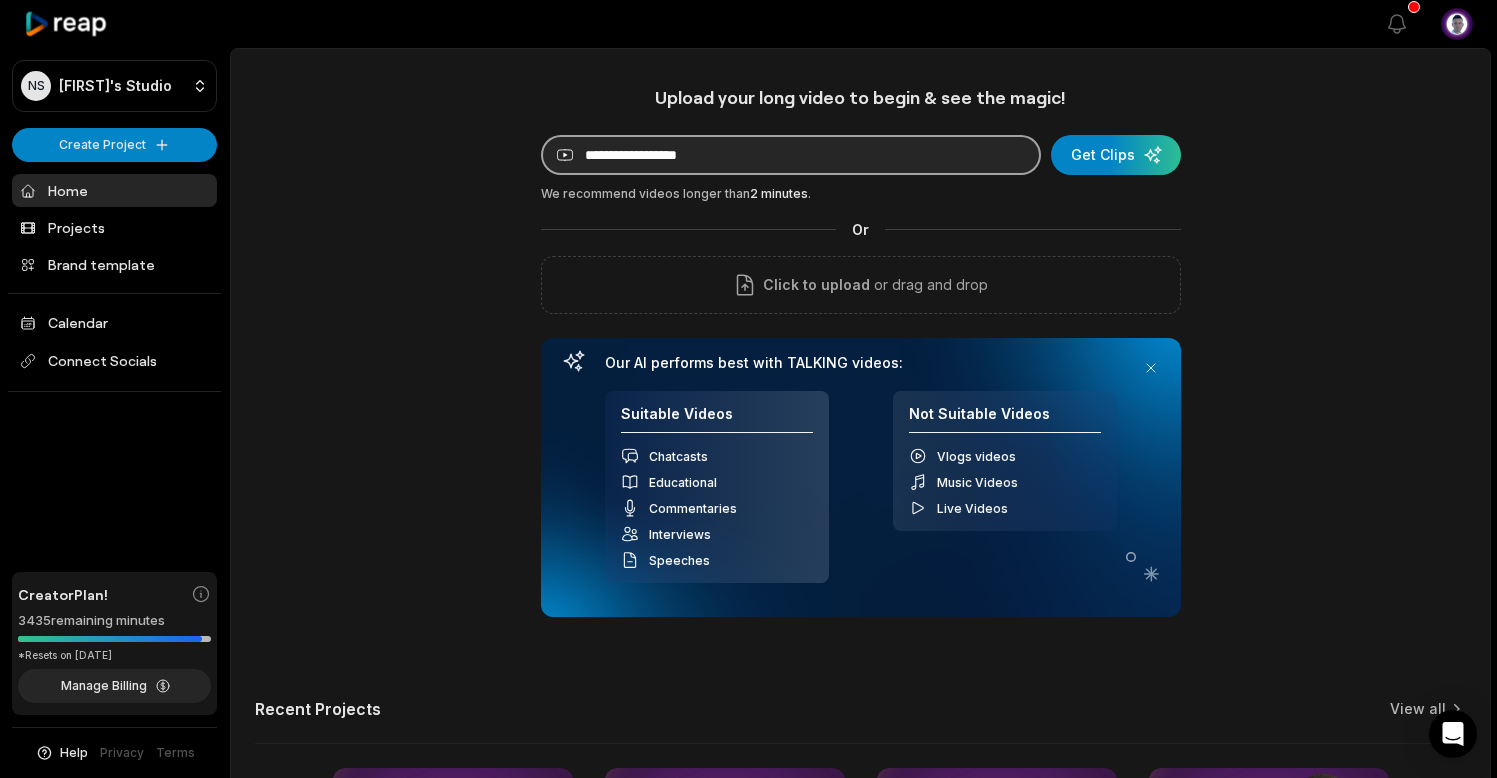 paste on "**********" 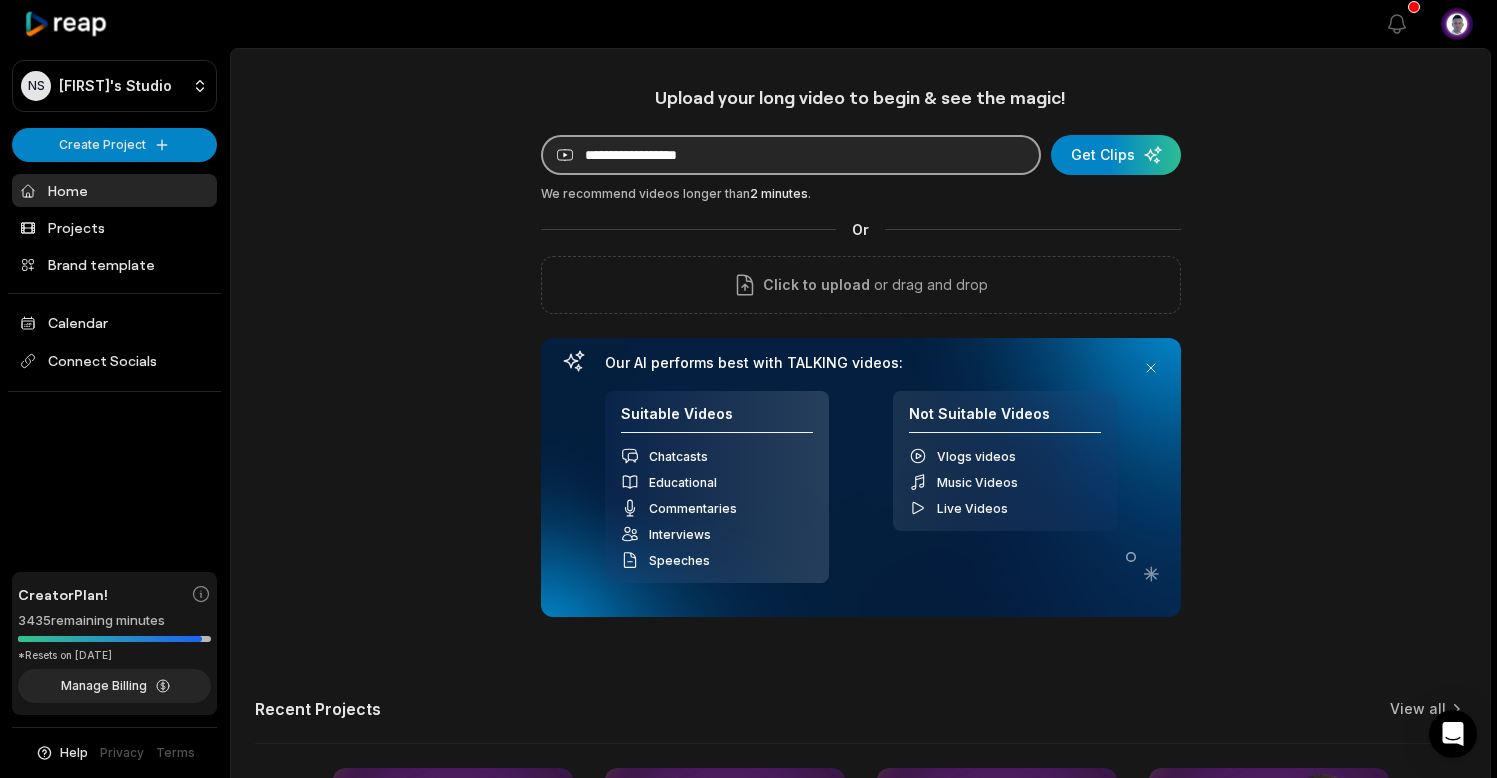 type on "**********" 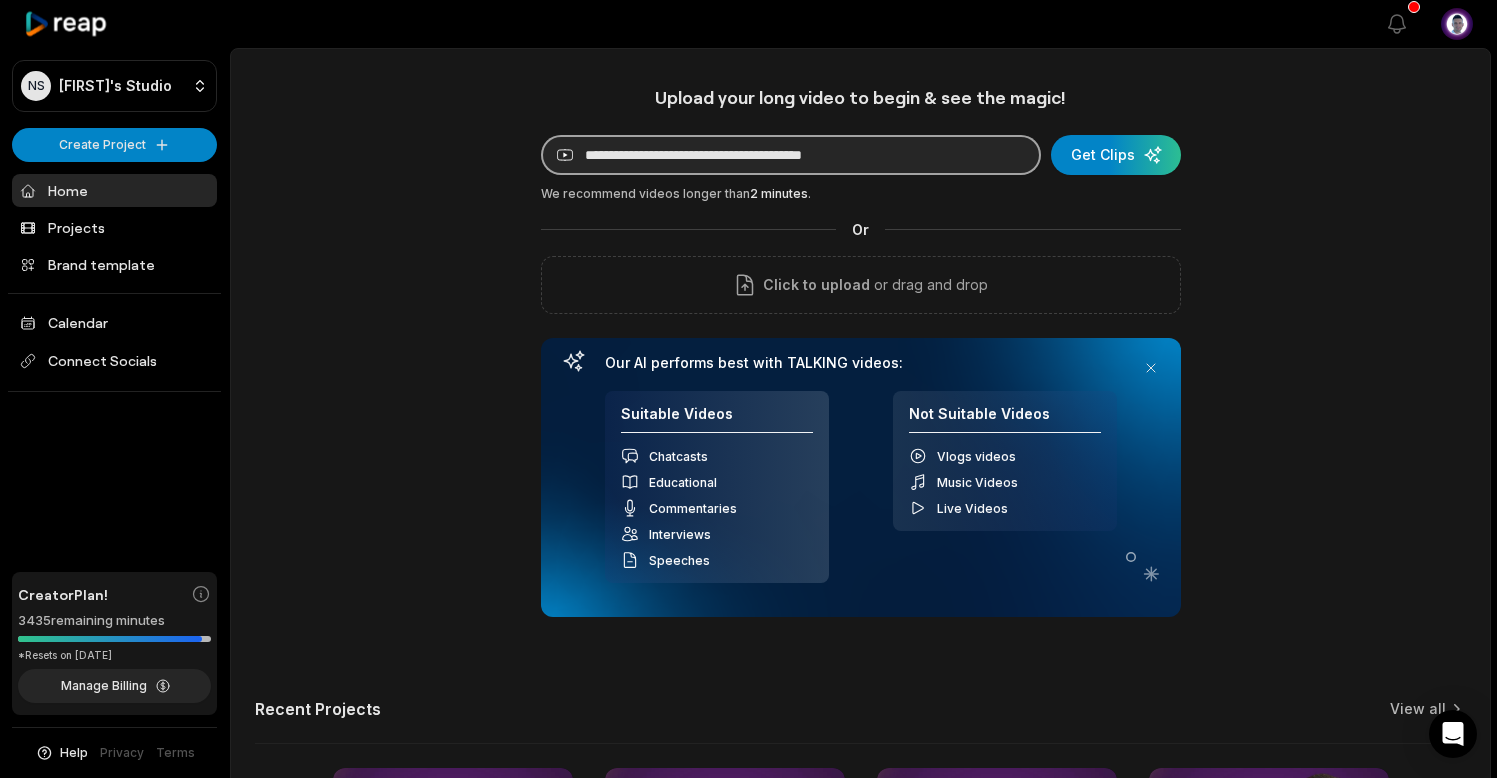 click on "**********" at bounding box center (791, 155) 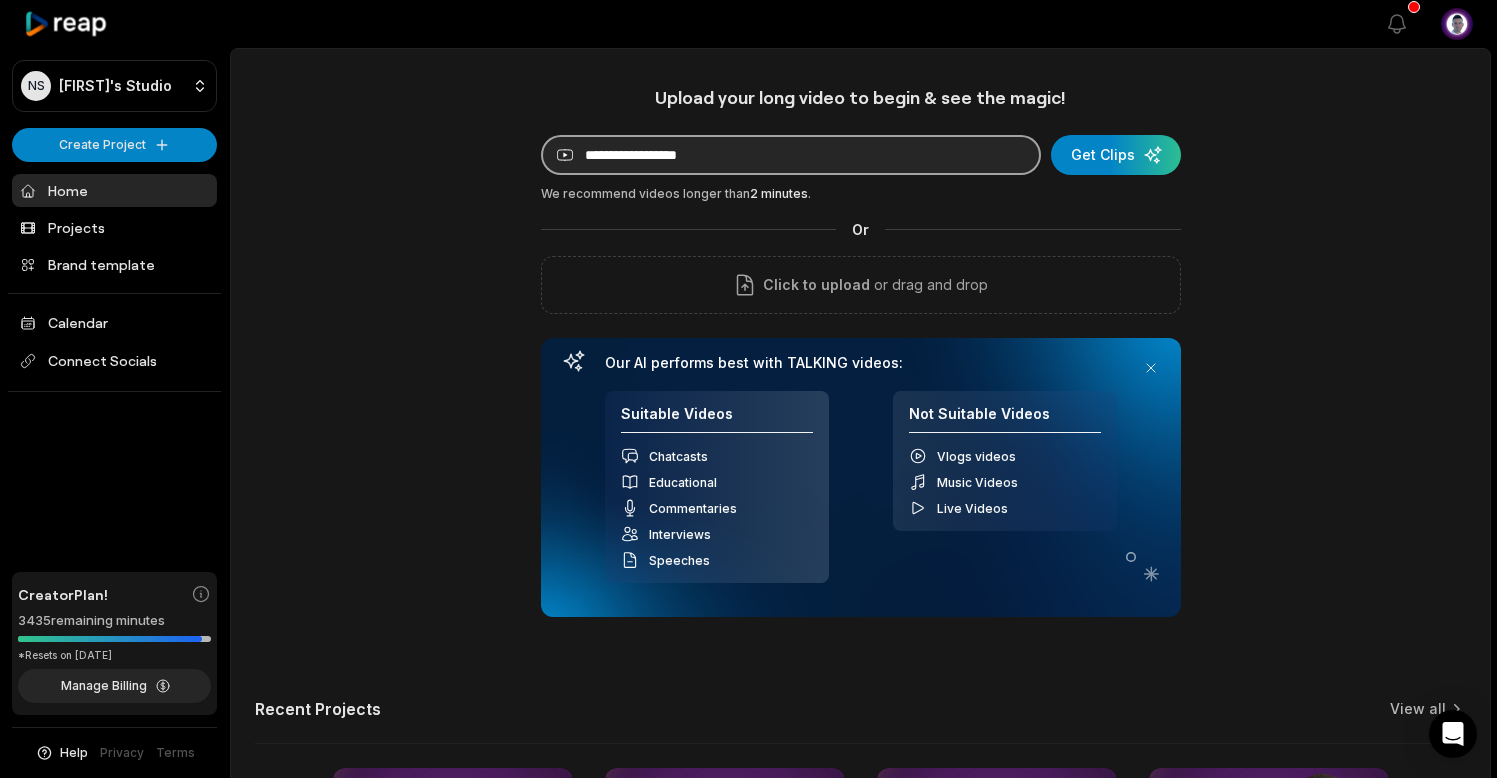 click at bounding box center (791, 155) 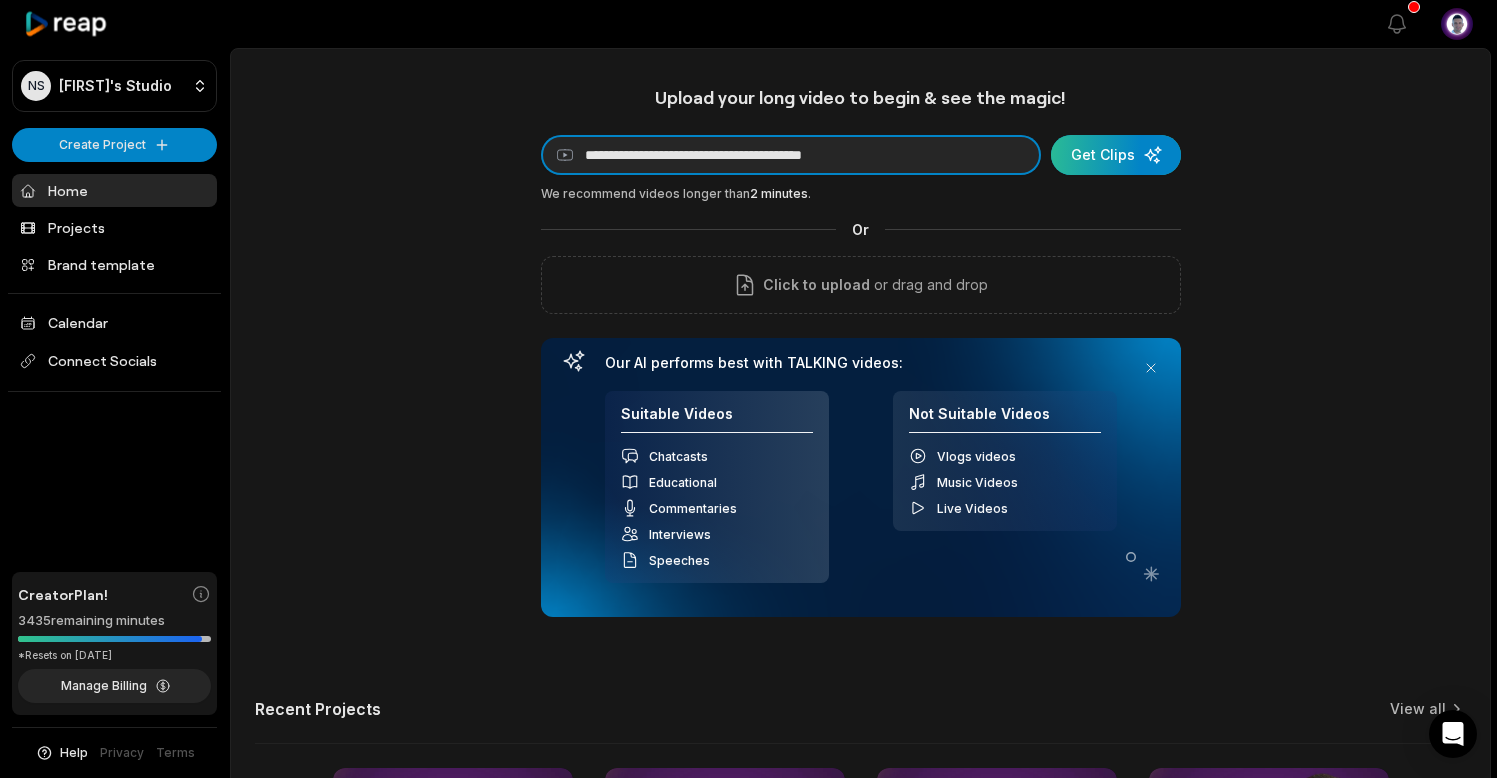 type on "**********" 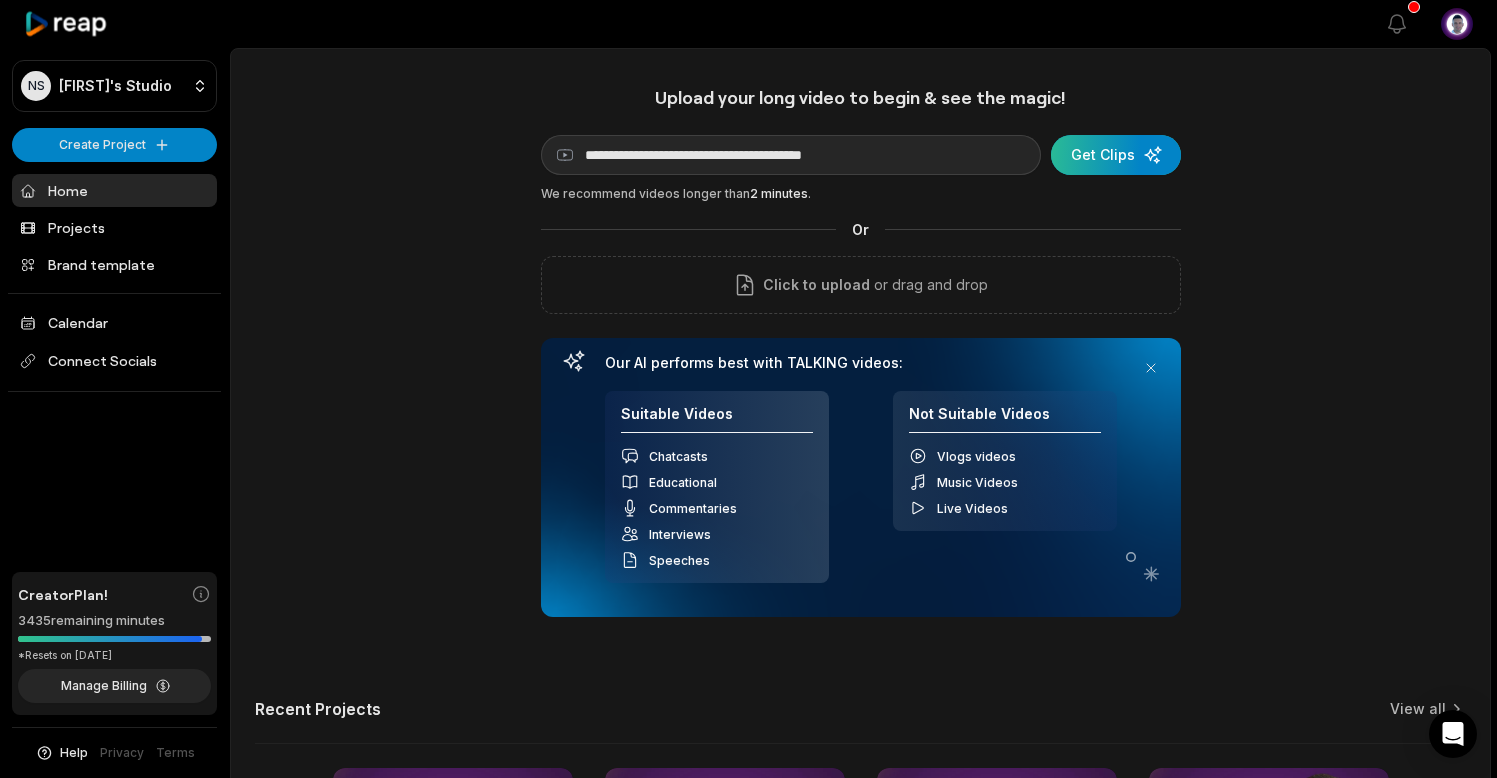 click at bounding box center (1116, 155) 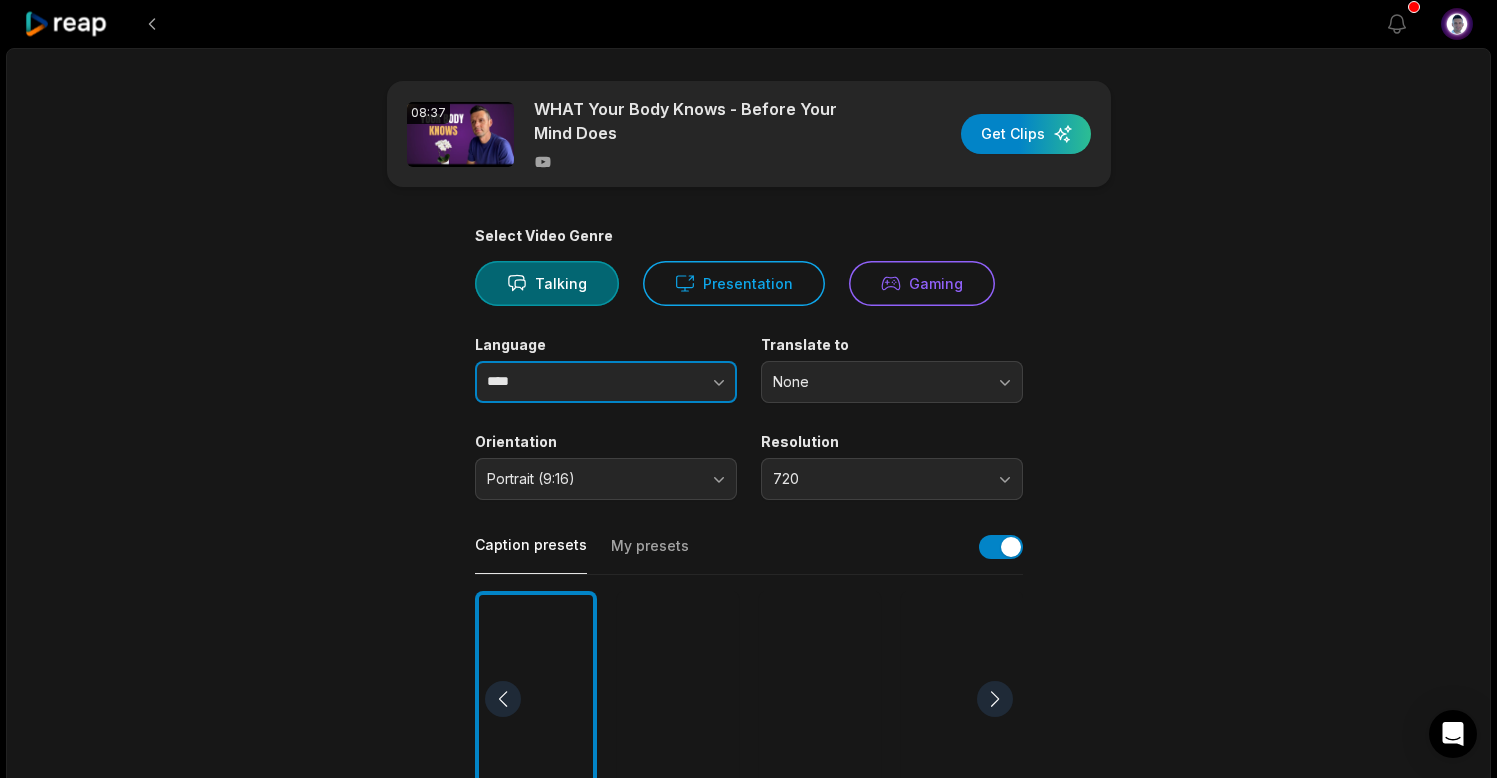 click 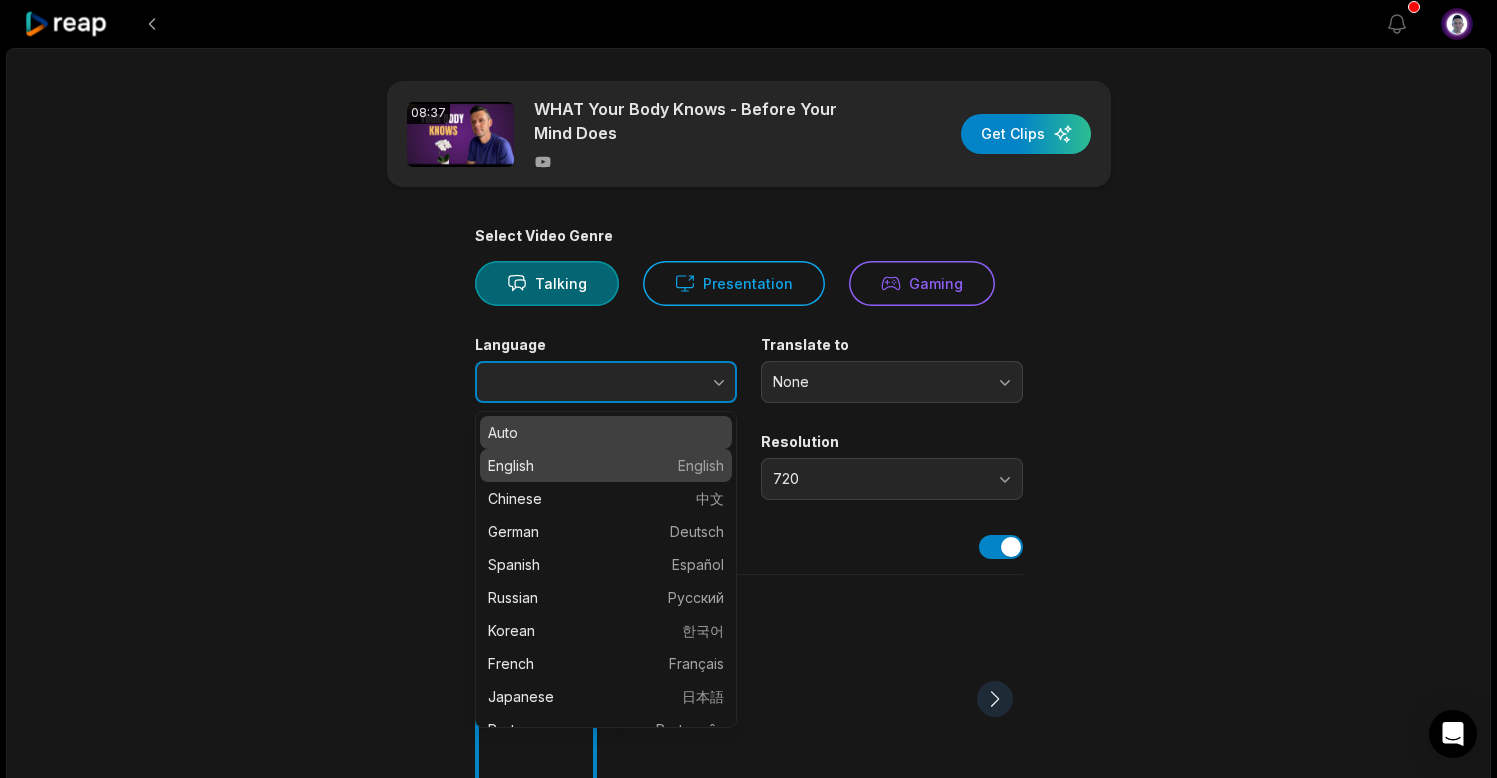type on "*******" 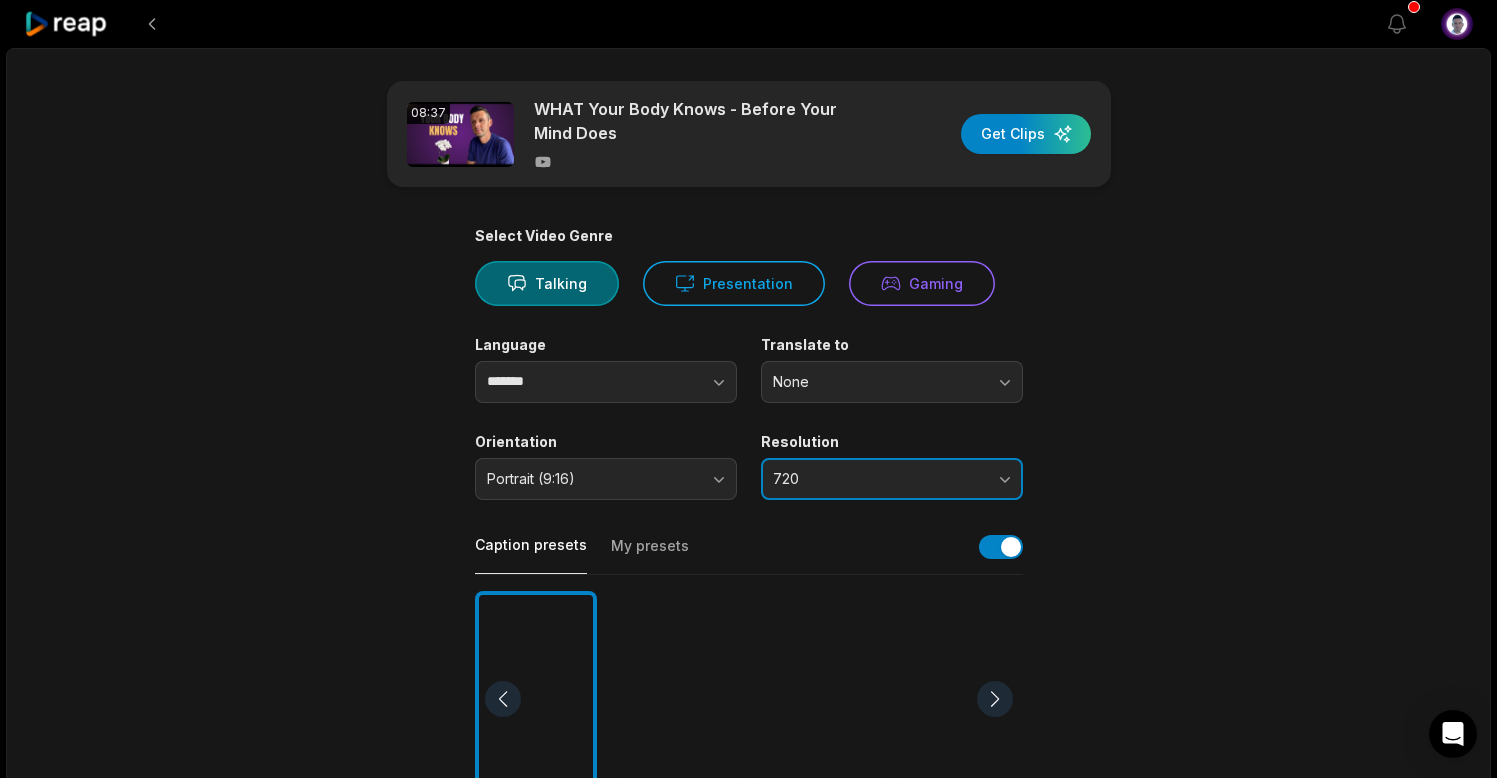 click on "720" at bounding box center (878, 479) 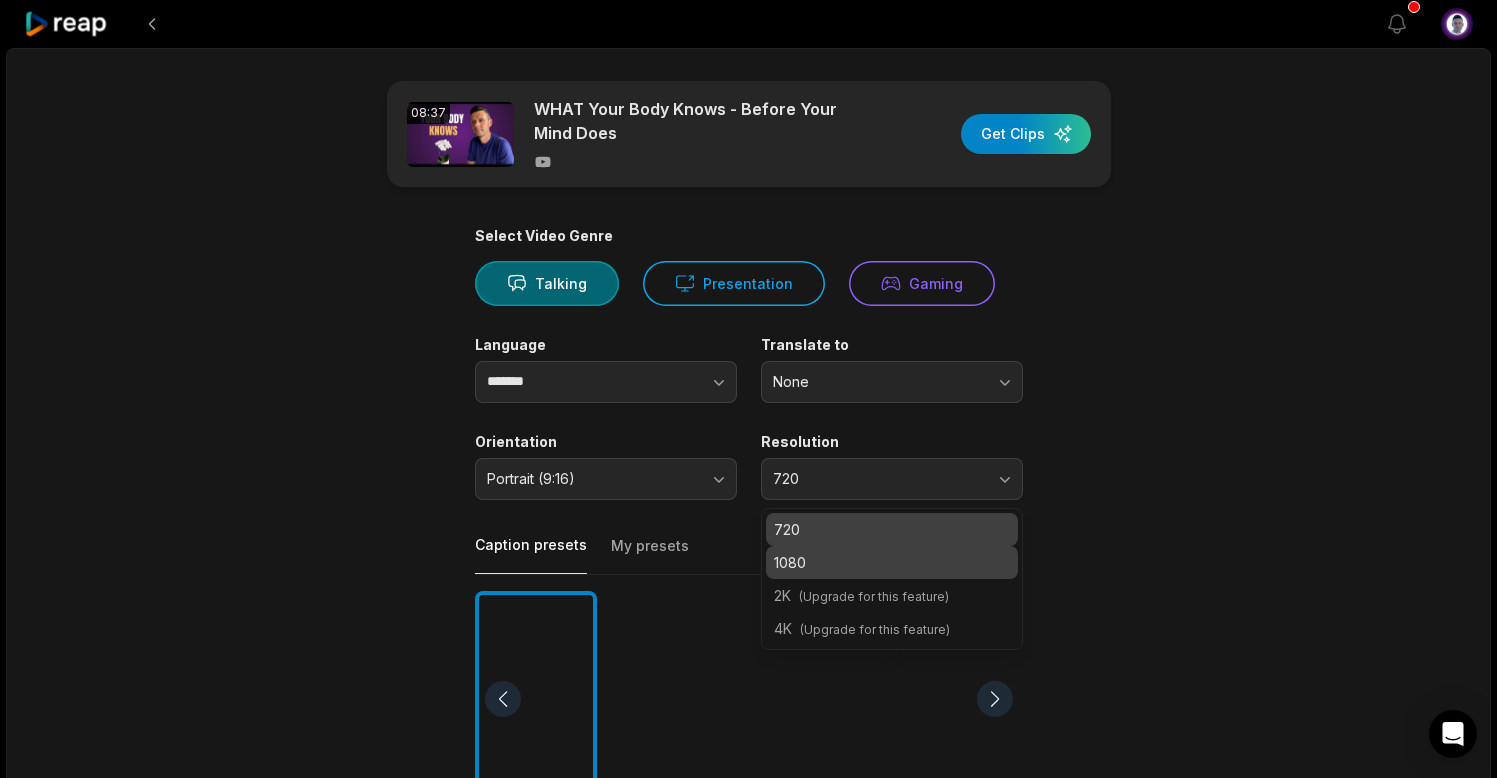 click on "1080" at bounding box center (892, 562) 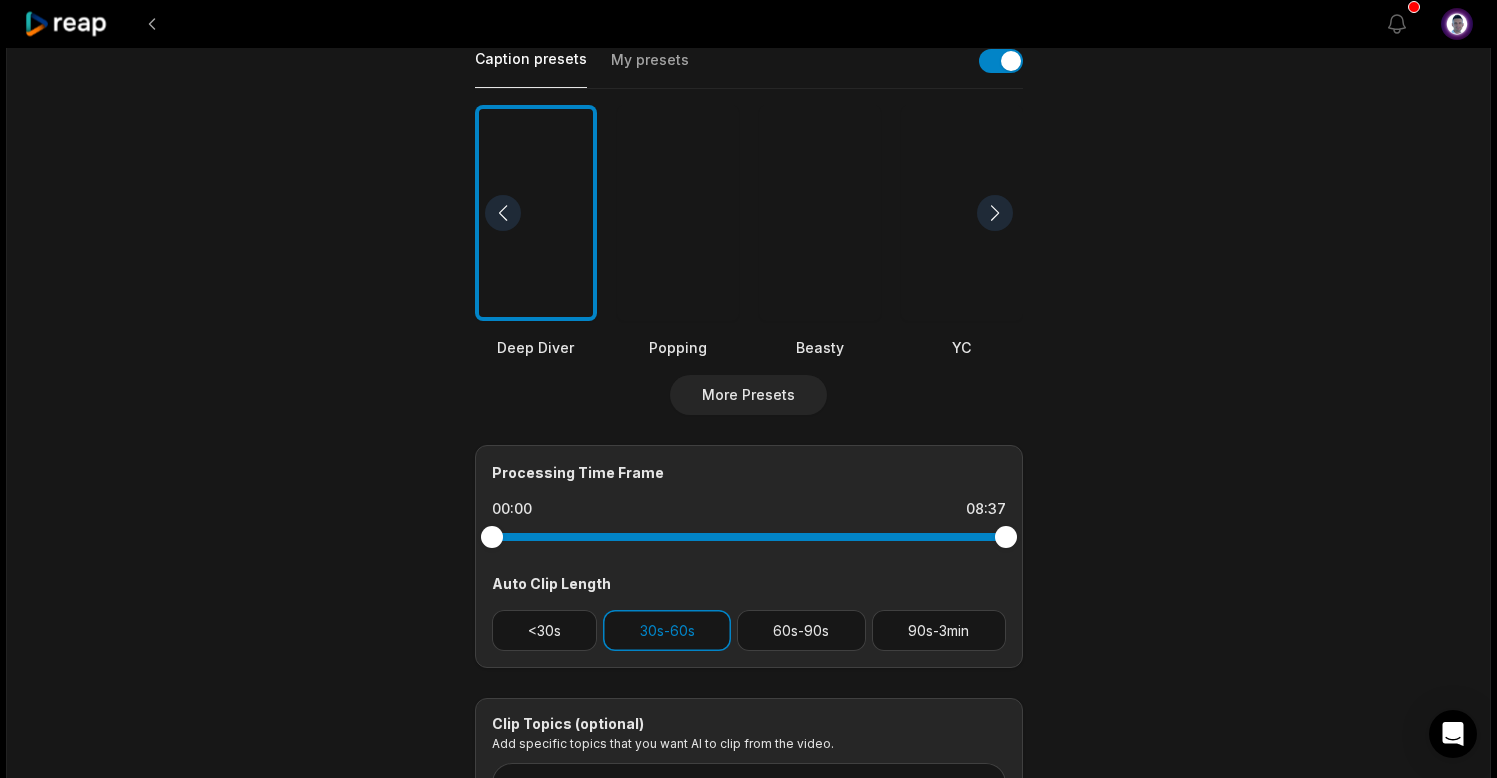 scroll, scrollTop: 489, scrollLeft: 0, axis: vertical 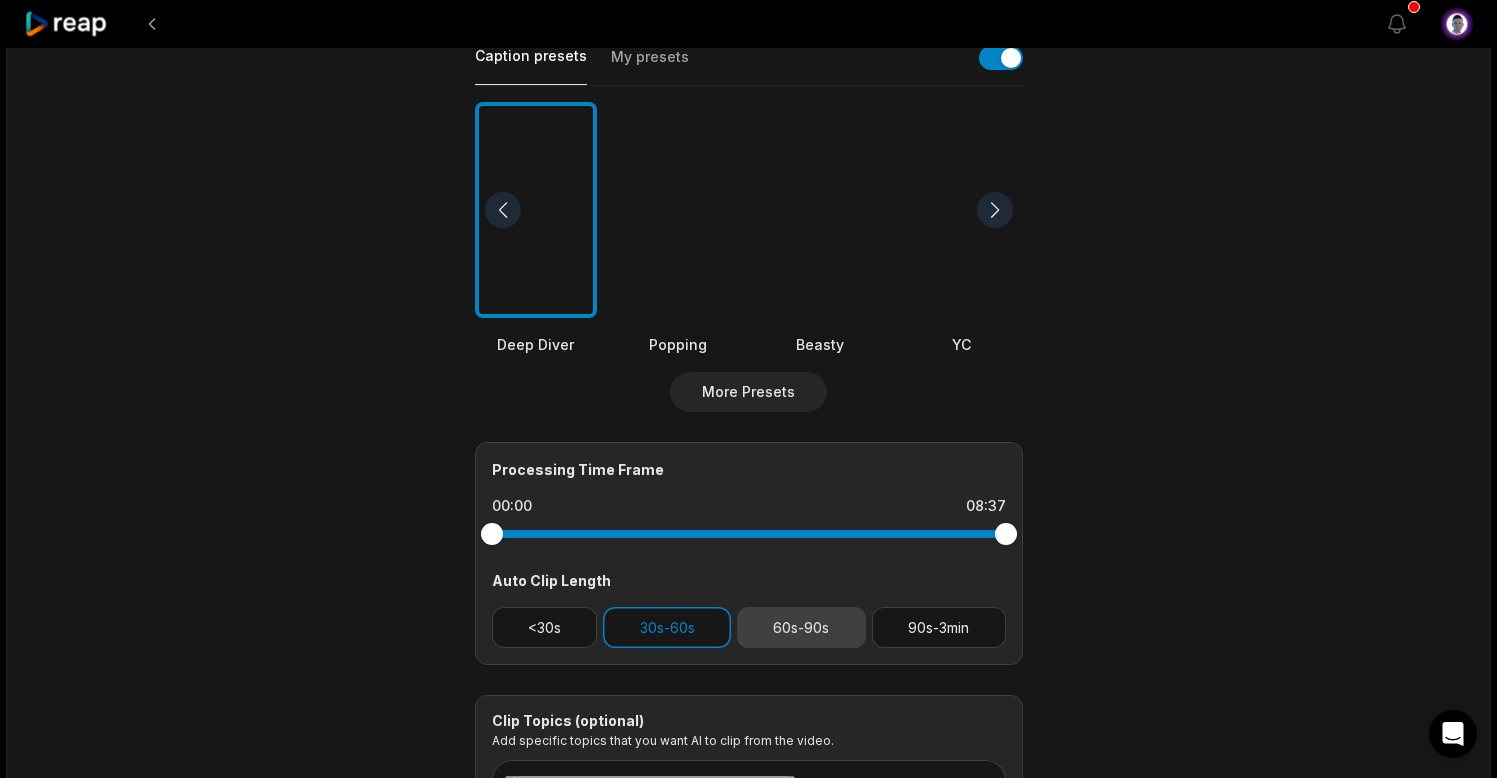 click on "60s-90s" at bounding box center (801, 627) 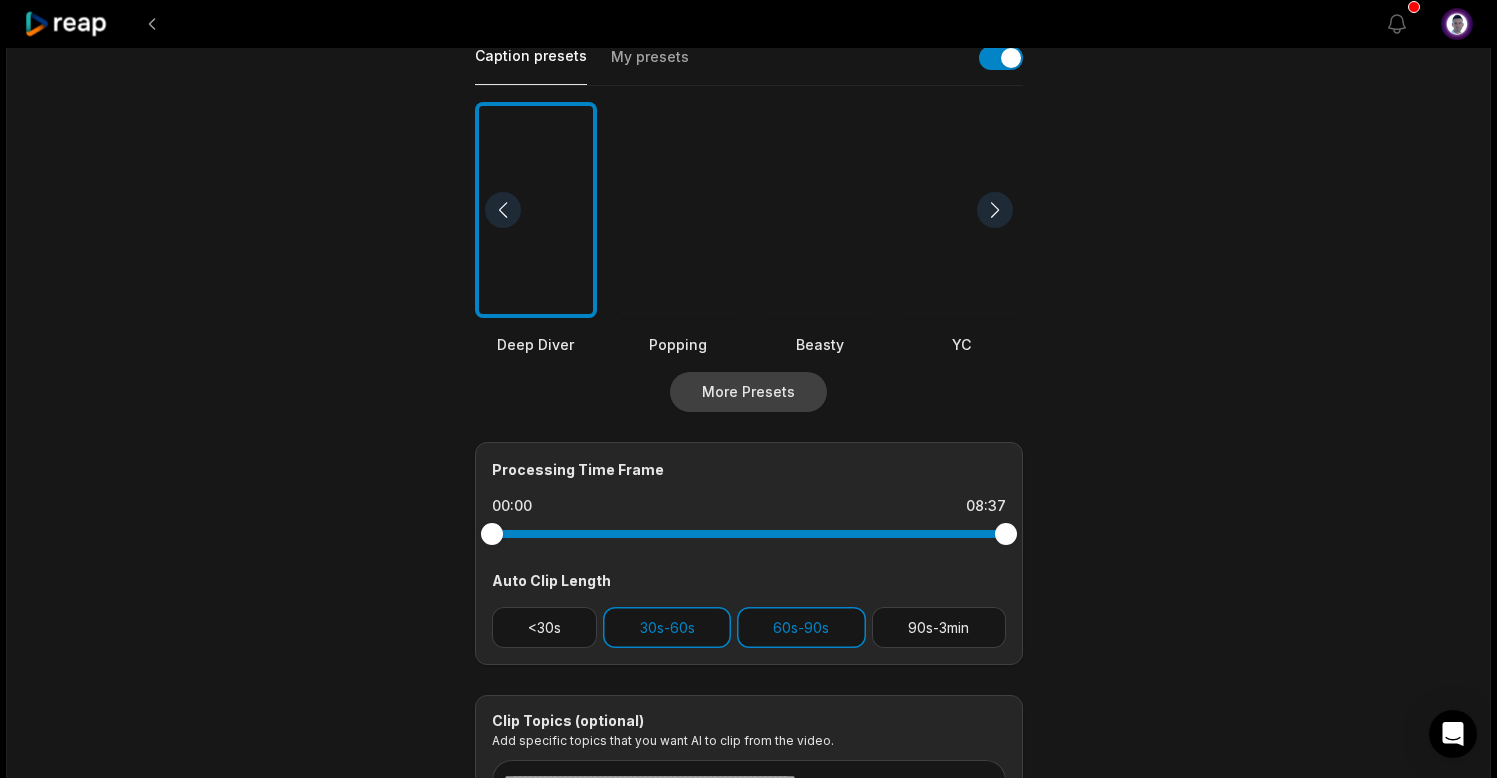 click on "More Presets" at bounding box center [748, 392] 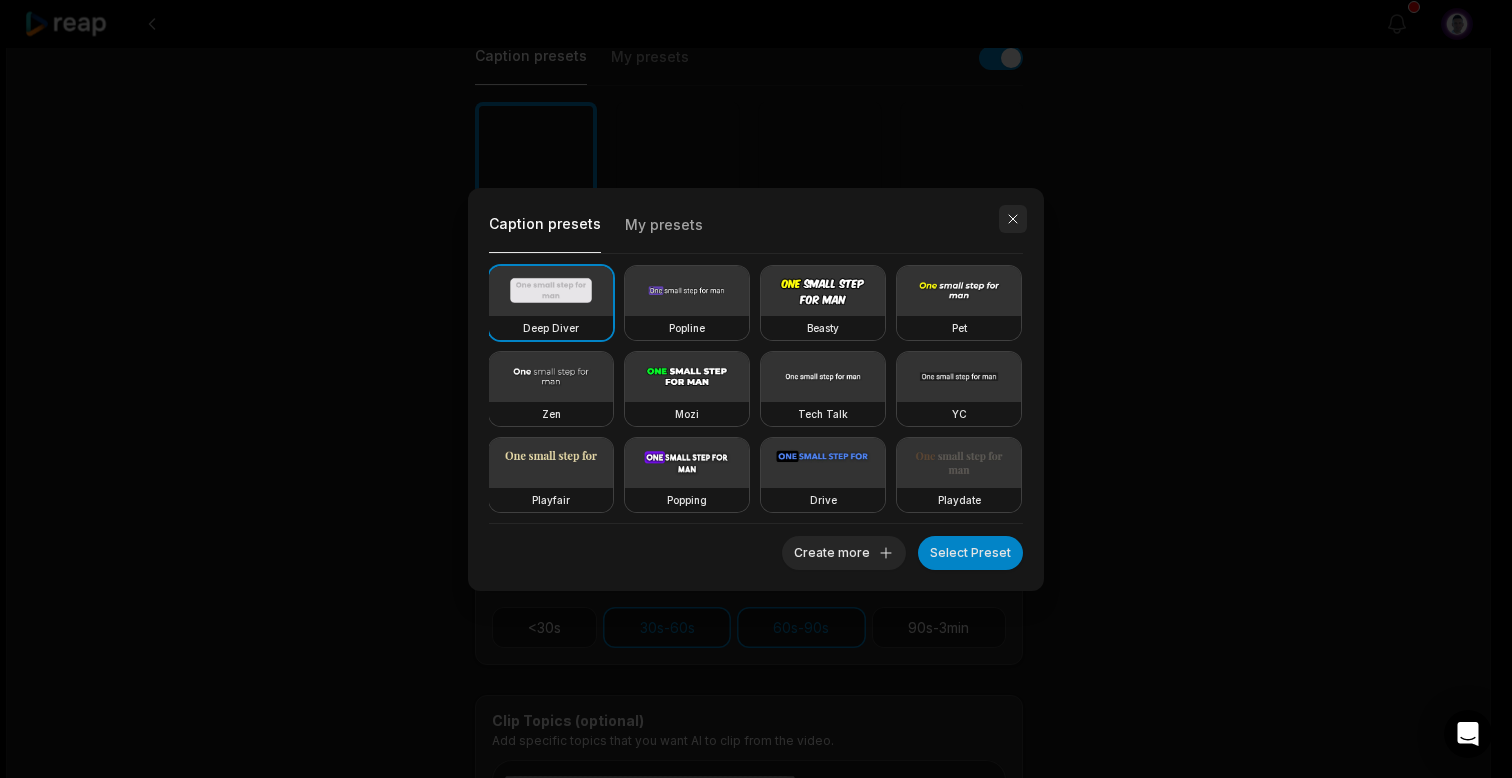 click at bounding box center [1013, 219] 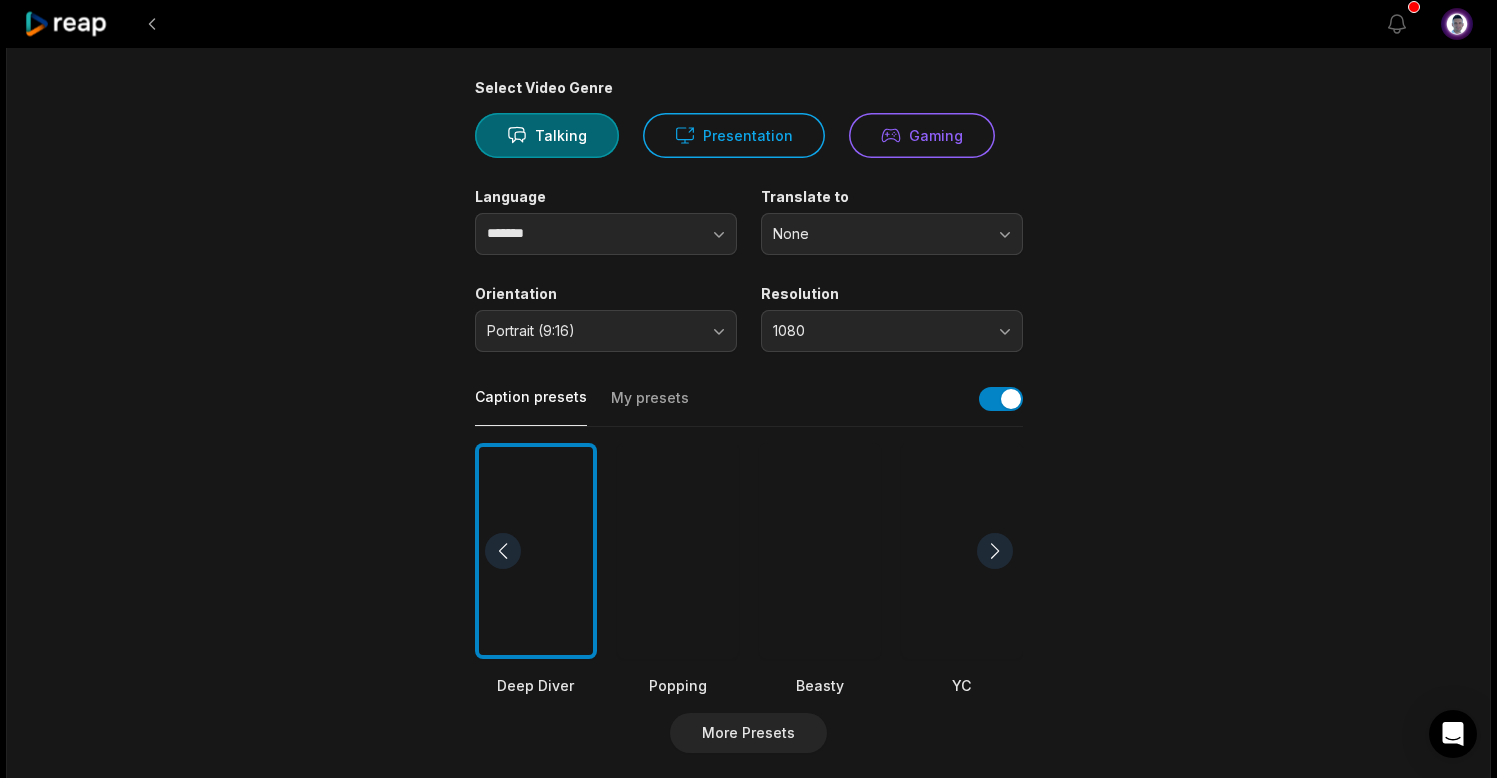scroll, scrollTop: 164, scrollLeft: 0, axis: vertical 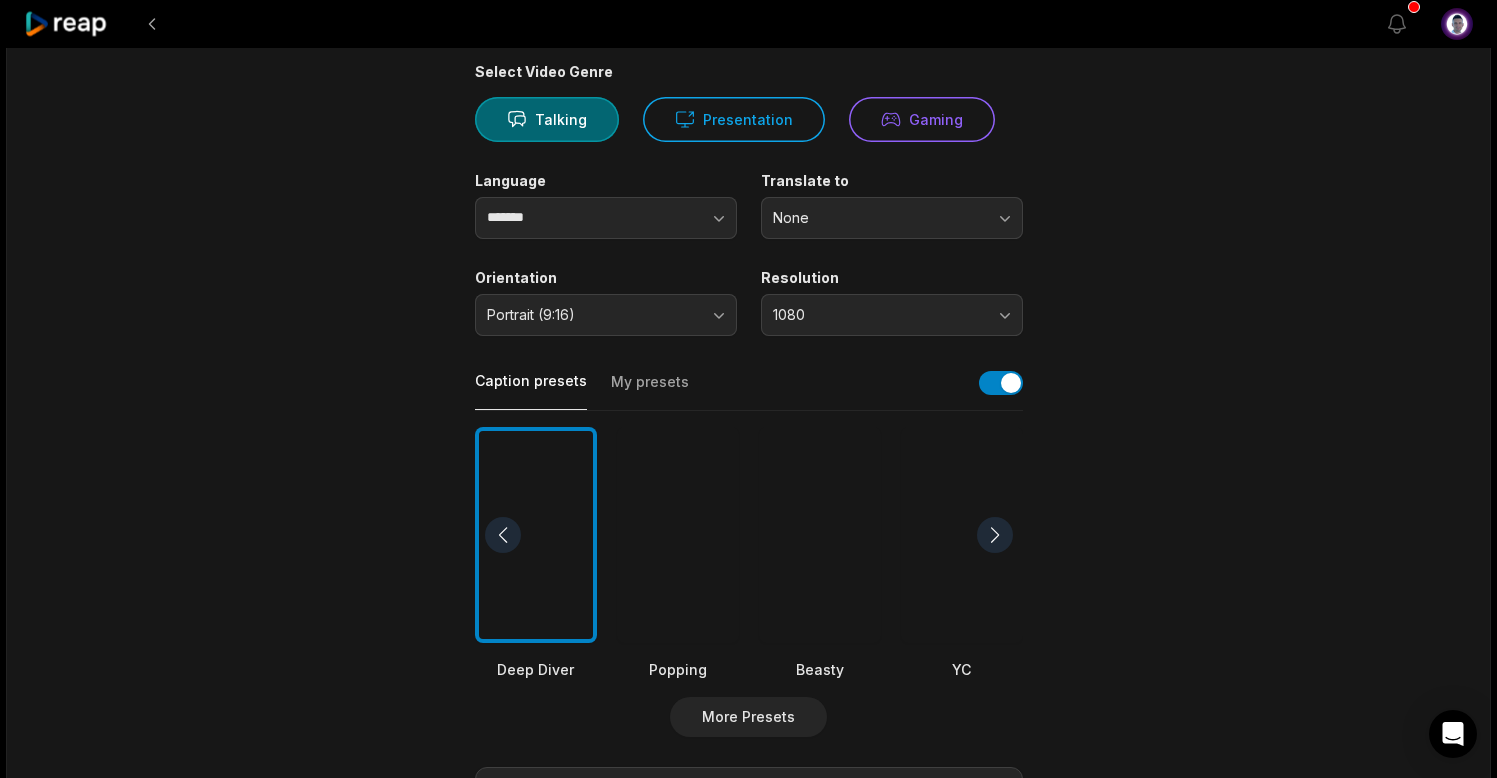 click on "My presets" at bounding box center [650, 391] 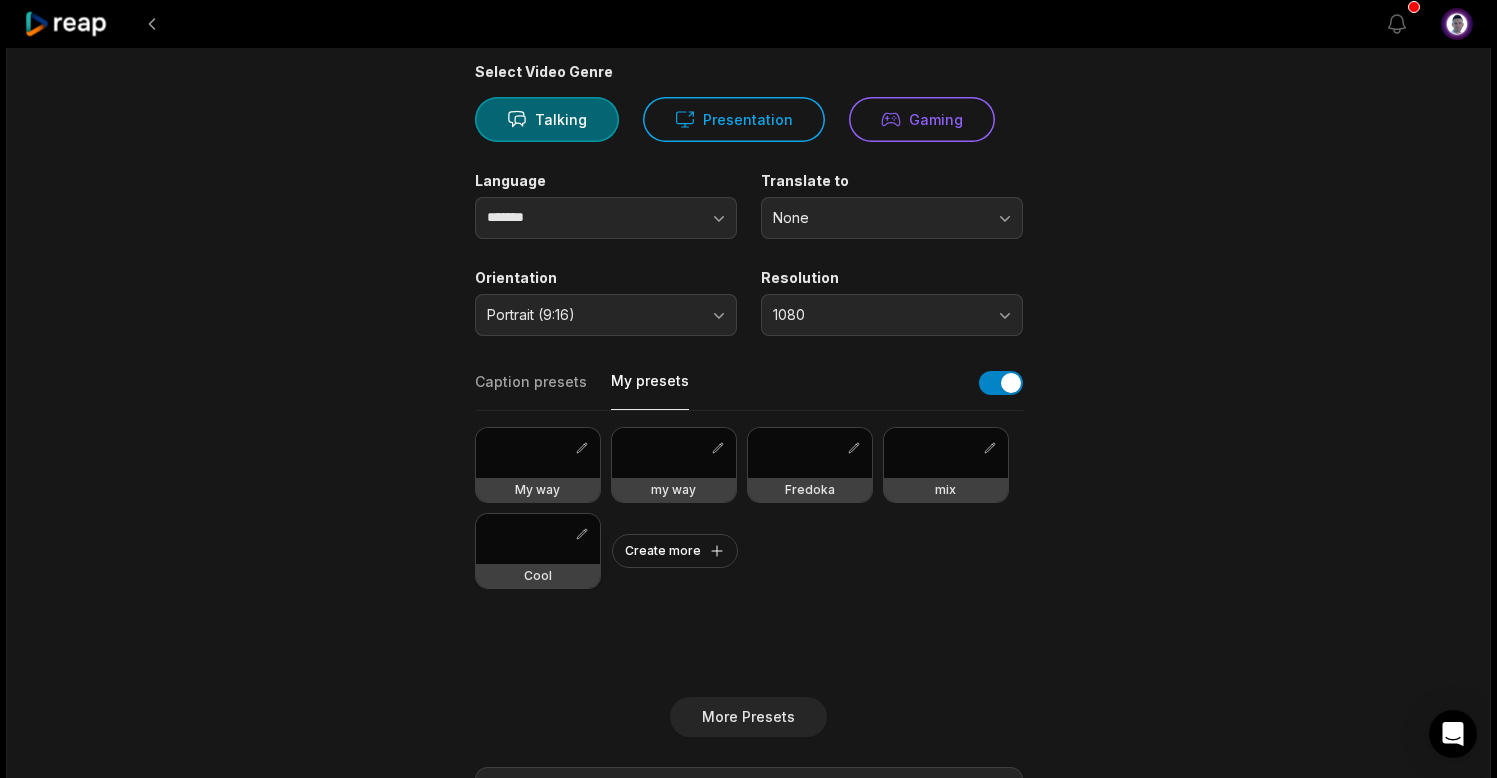 click at bounding box center [538, 539] 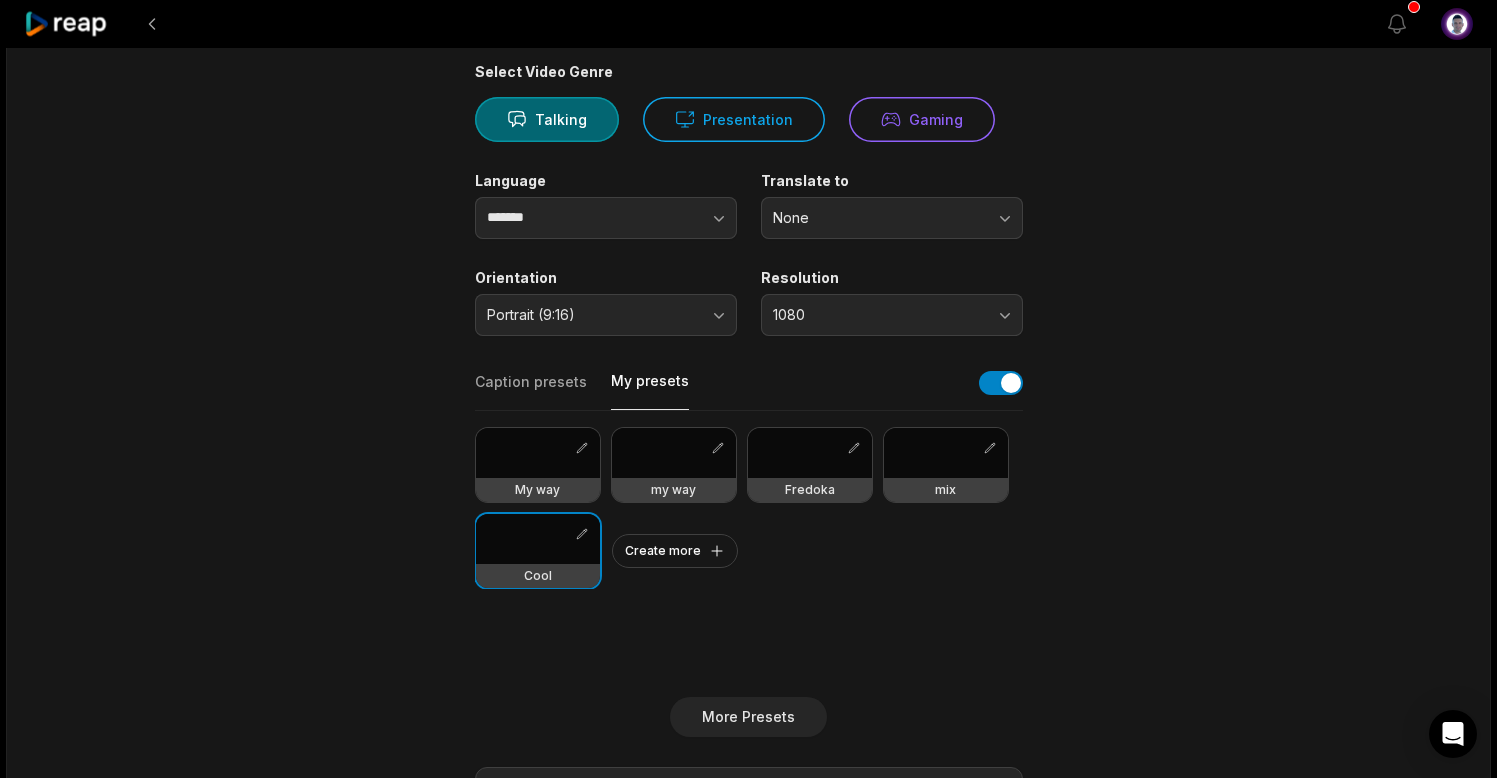 scroll, scrollTop: 0, scrollLeft: 0, axis: both 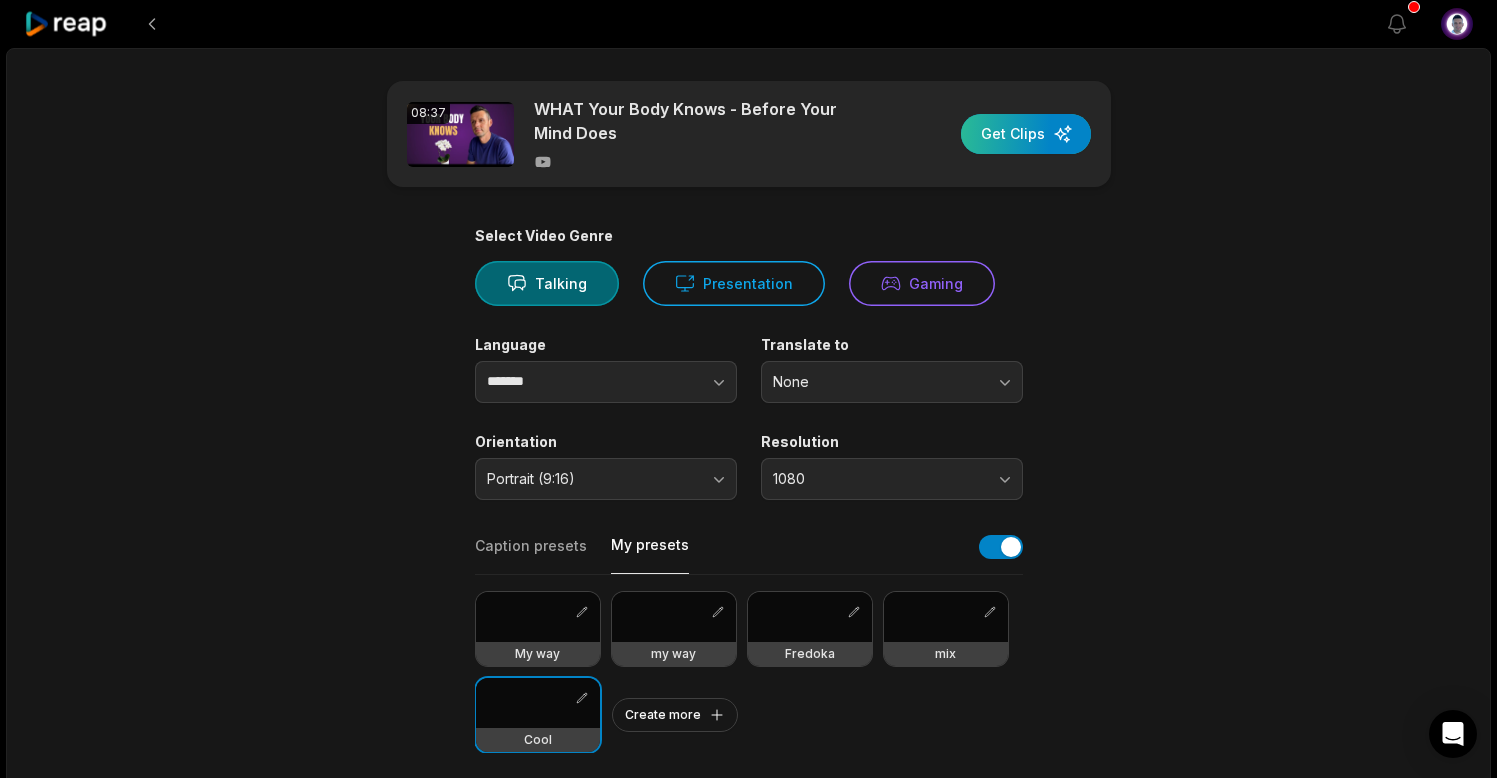 click at bounding box center [1026, 134] 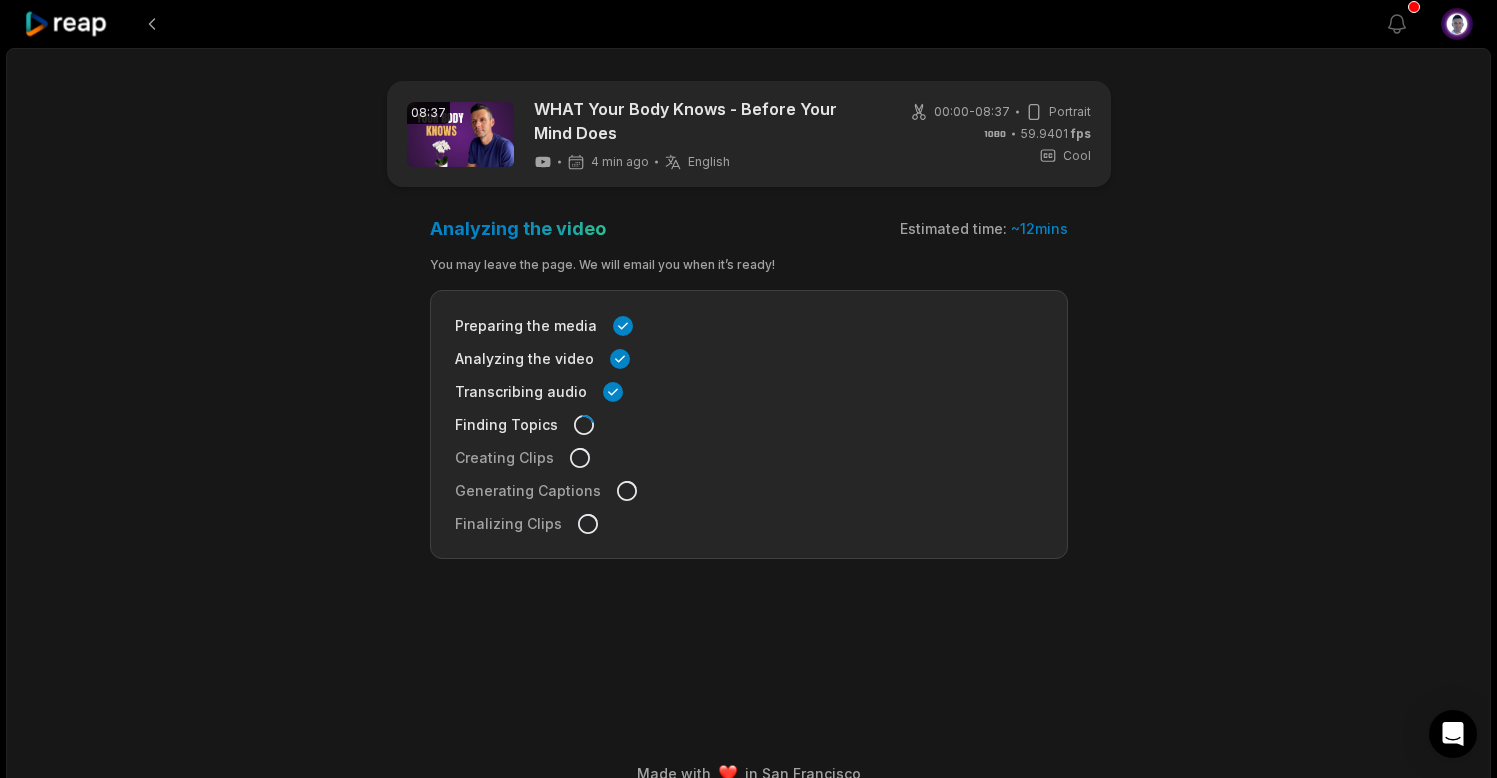 click on "08:37 WHAT Your Body Knows - Before Your Mind Does 4 min ago English en 00:00  -  08:37 Portrait 59.9401   fps Cool Analyzing the video Estimated time:   ~ 12  mins You may leave the page. We will email you when it’s ready! Preparing the media Analyzing the video Transcribing audio Finding Topics Creating Clips Generating Captions Finalizing Clips Made with   in [CITY]" at bounding box center (748, 425) 